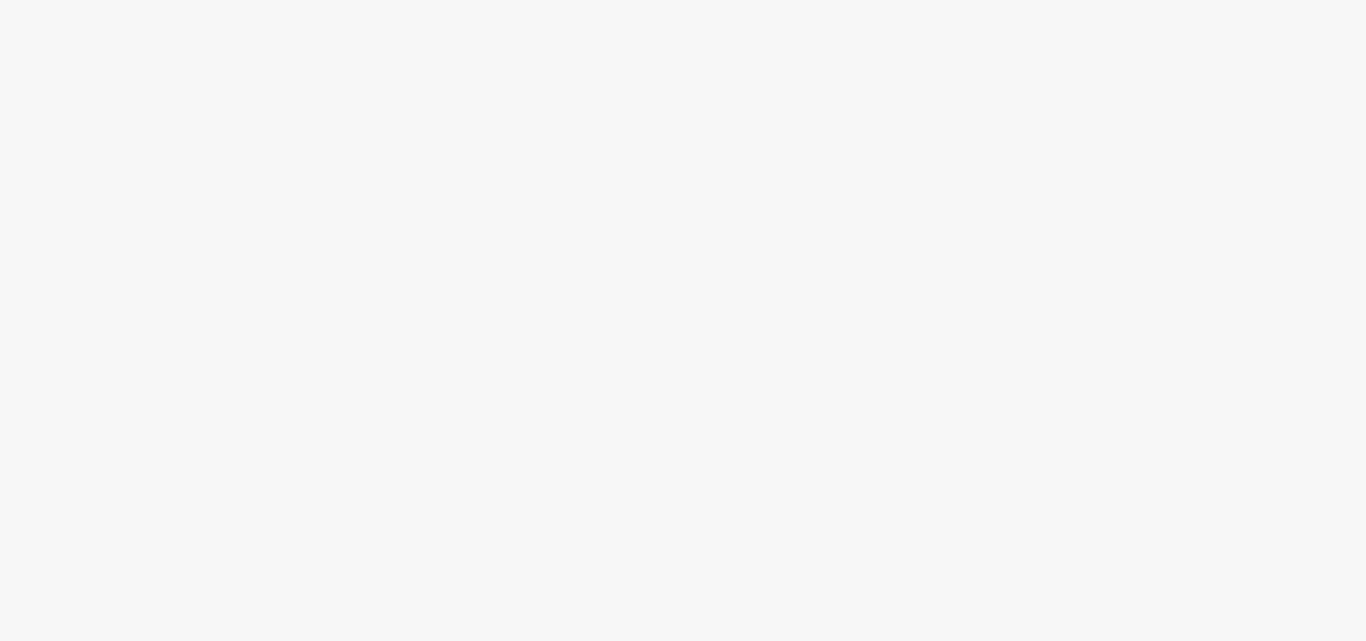 scroll, scrollTop: 0, scrollLeft: 0, axis: both 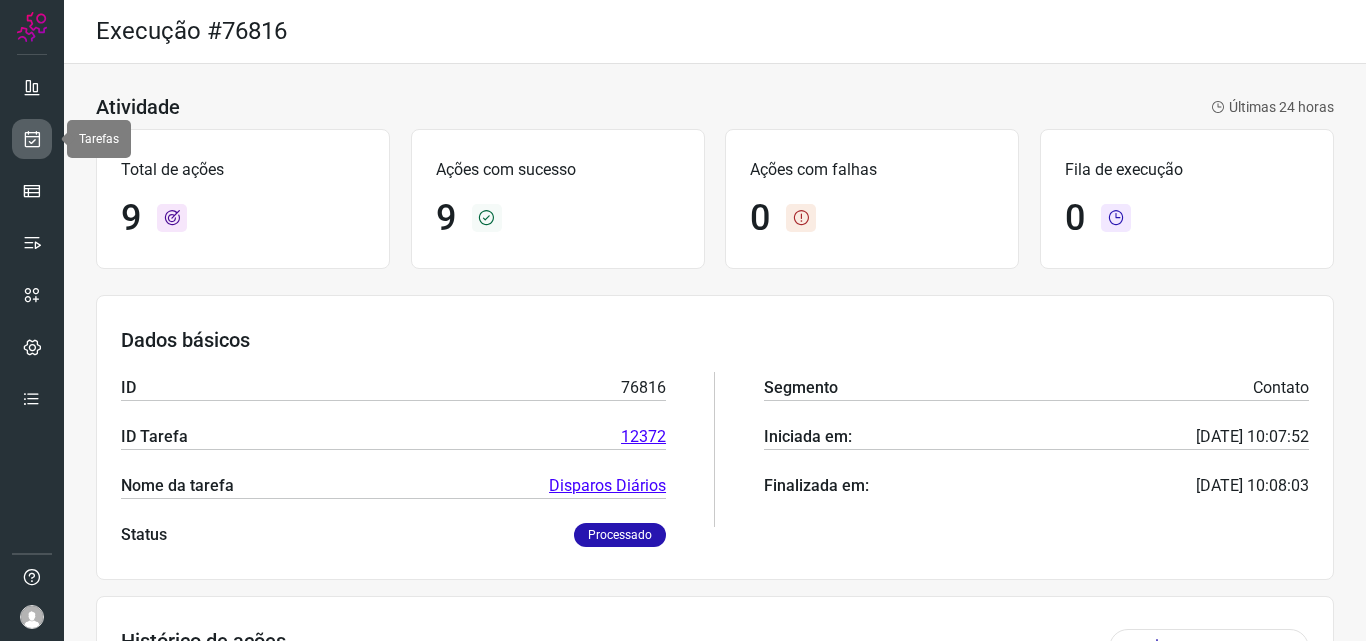 click at bounding box center (32, 139) 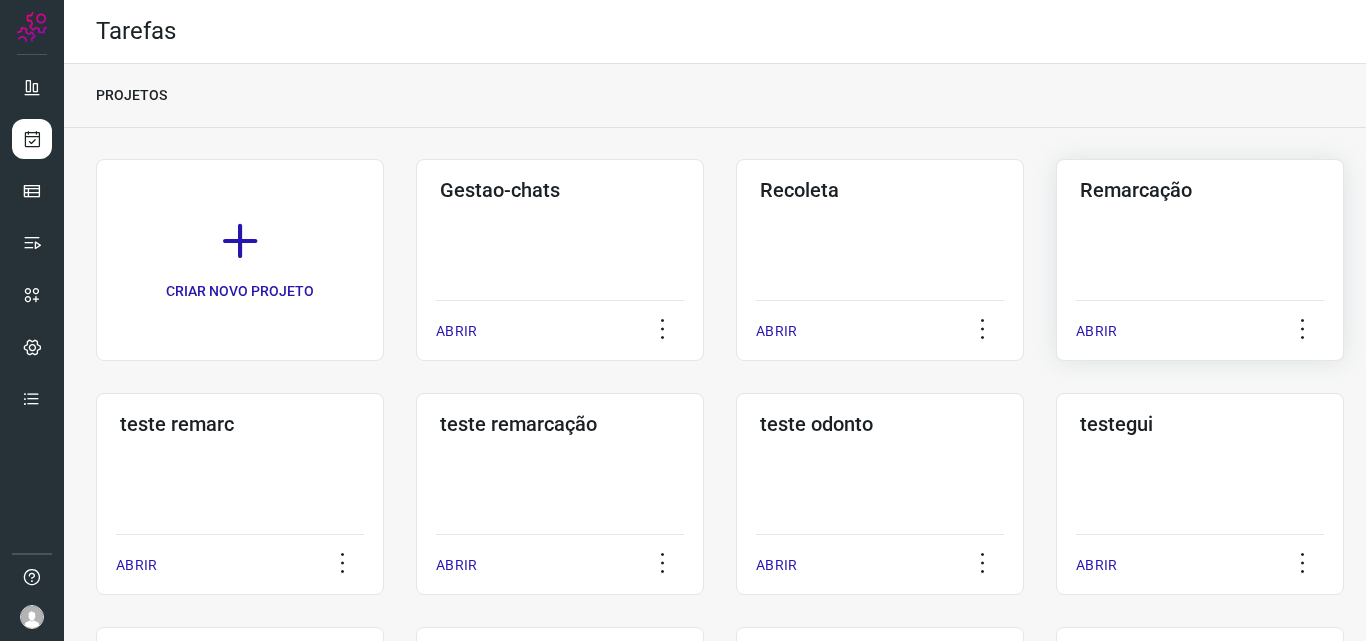 click on "Remarcação  ABRIR" 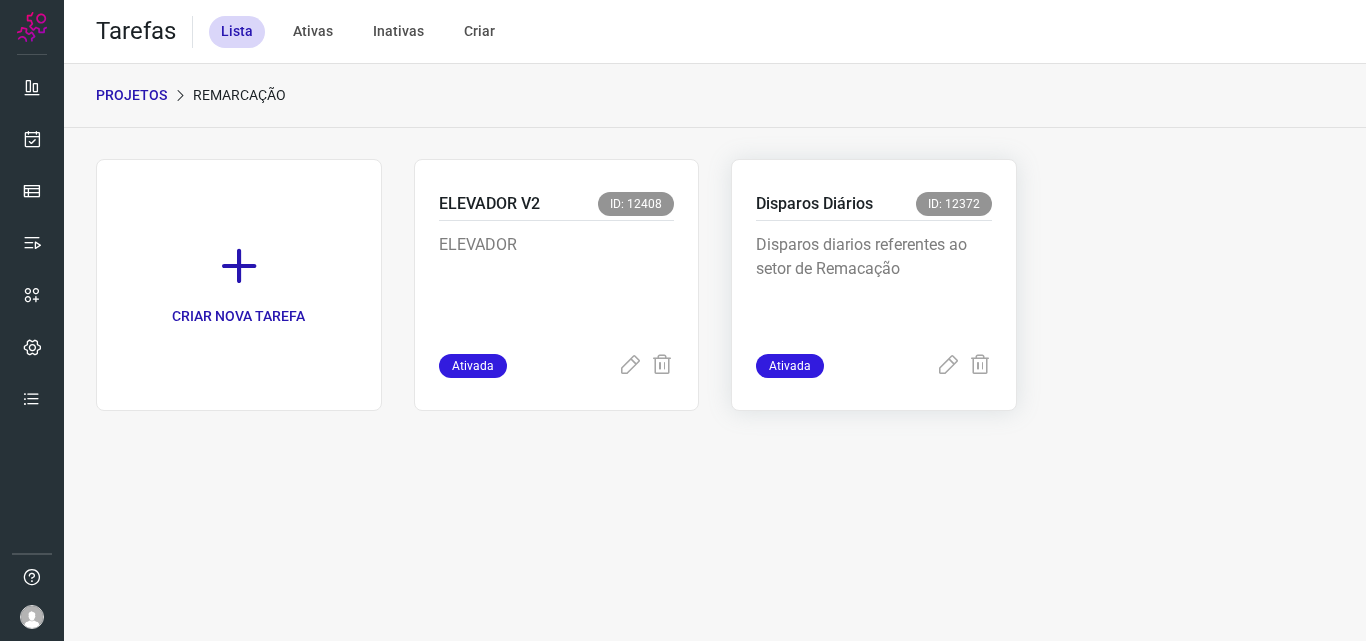 click on "Disparos diarios referentes ao setor de Remacação" at bounding box center [874, 283] 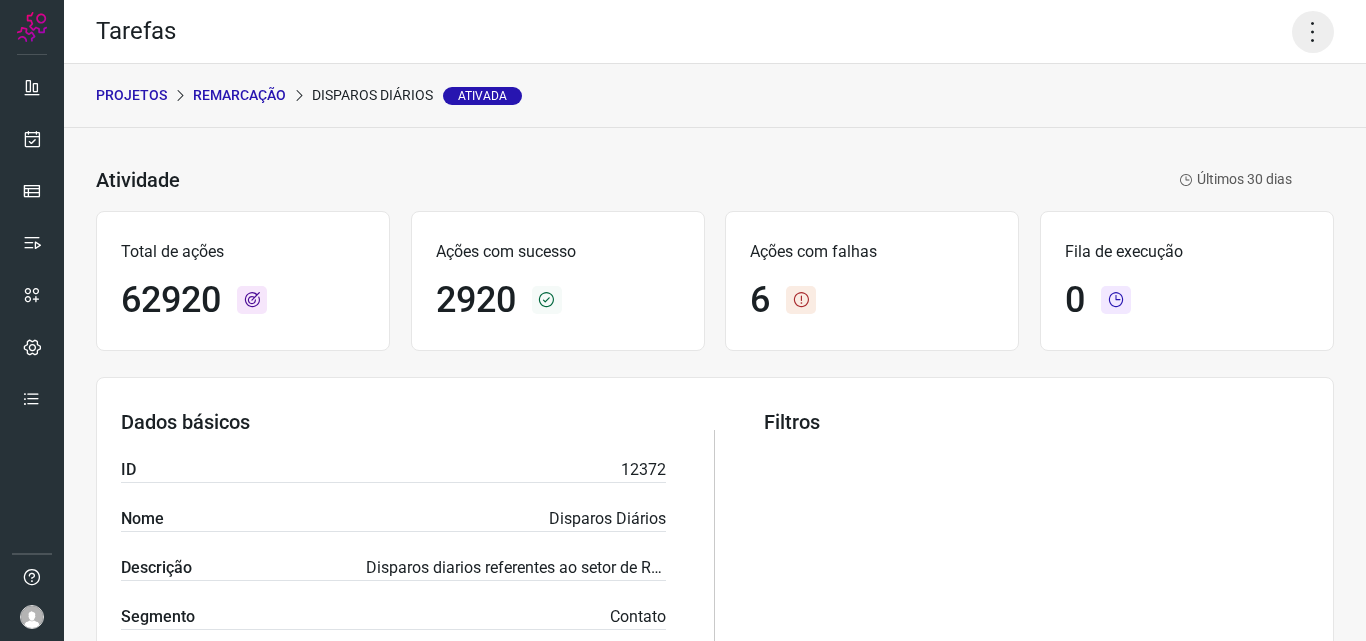 click 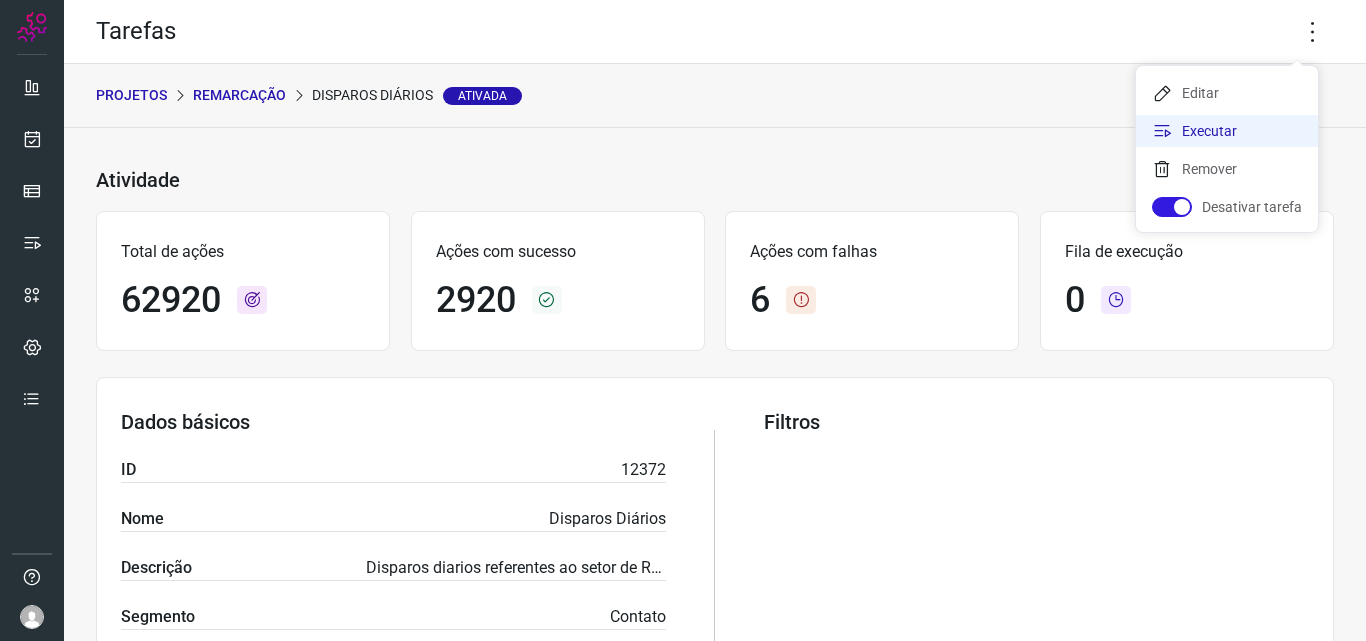 click on "Executar" 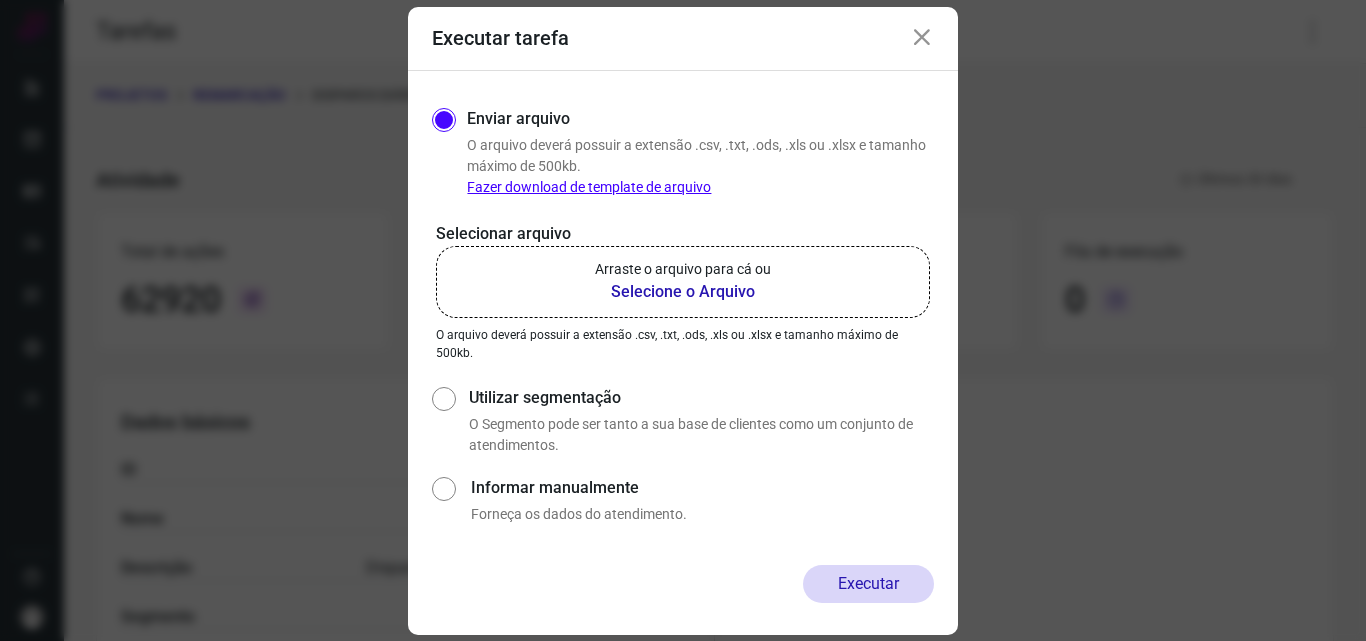 click on "Arraste o arquivo para cá ou Selecione o Arquivo" 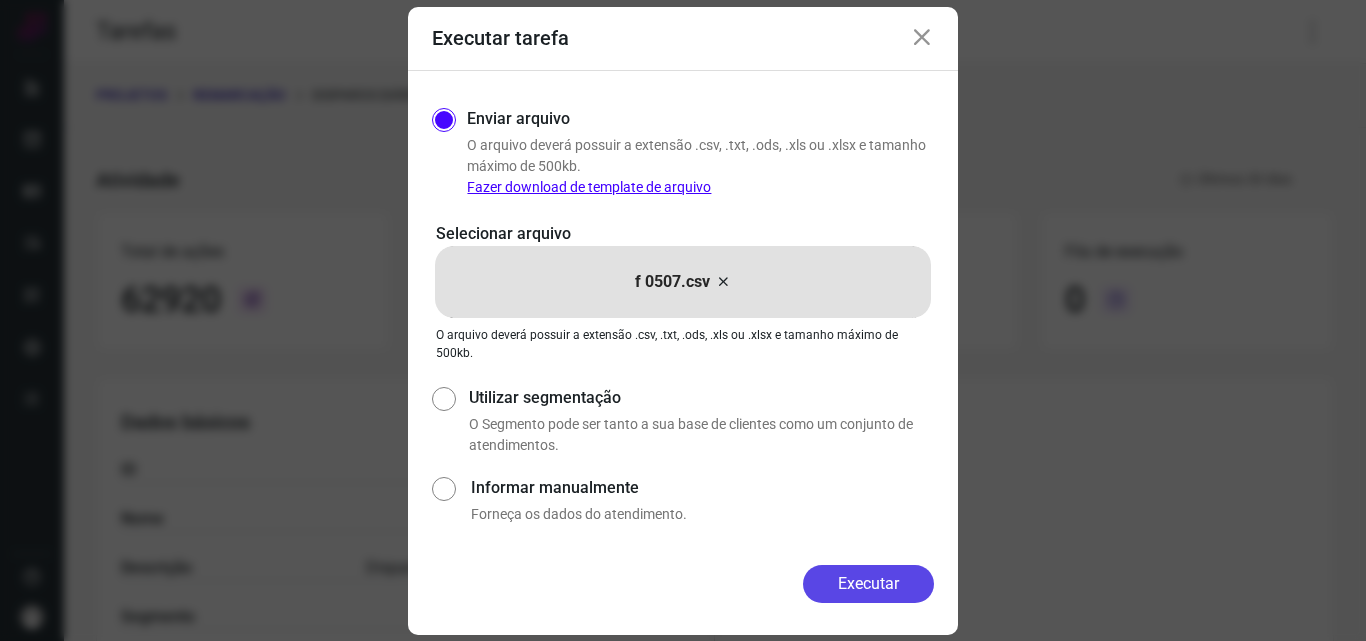 click on "Executar" at bounding box center (868, 584) 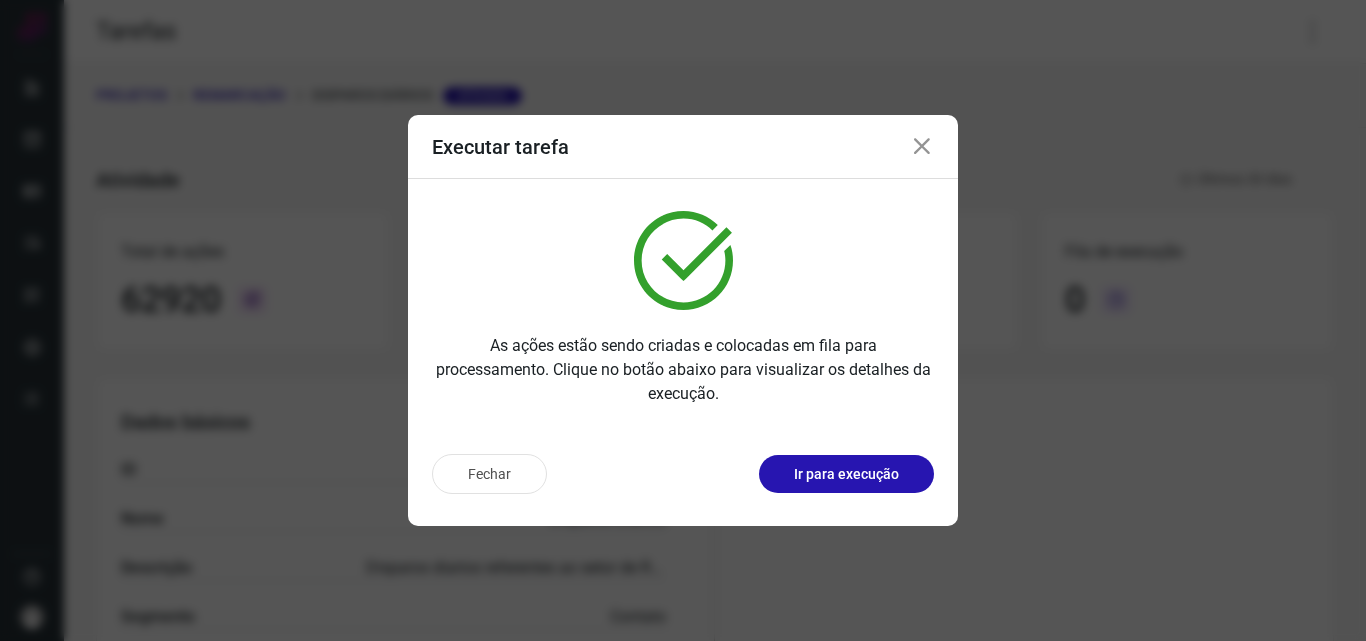 click on "Ir para execução" at bounding box center [846, 474] 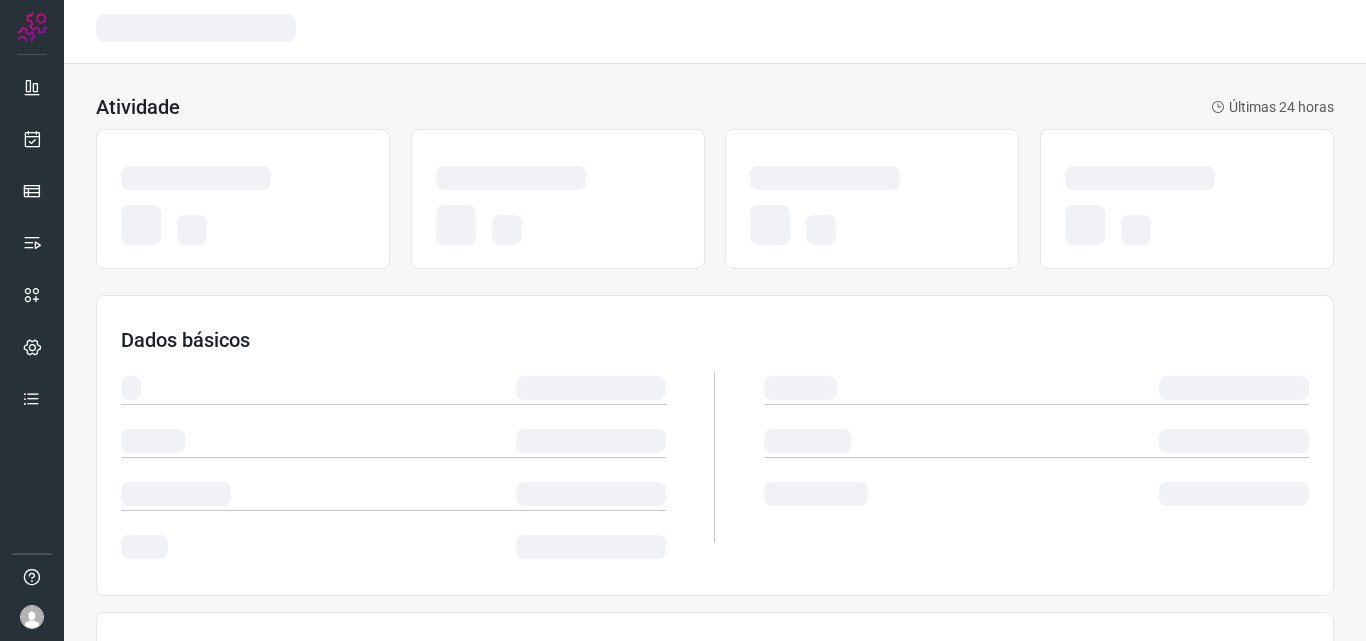 scroll, scrollTop: 0, scrollLeft: 0, axis: both 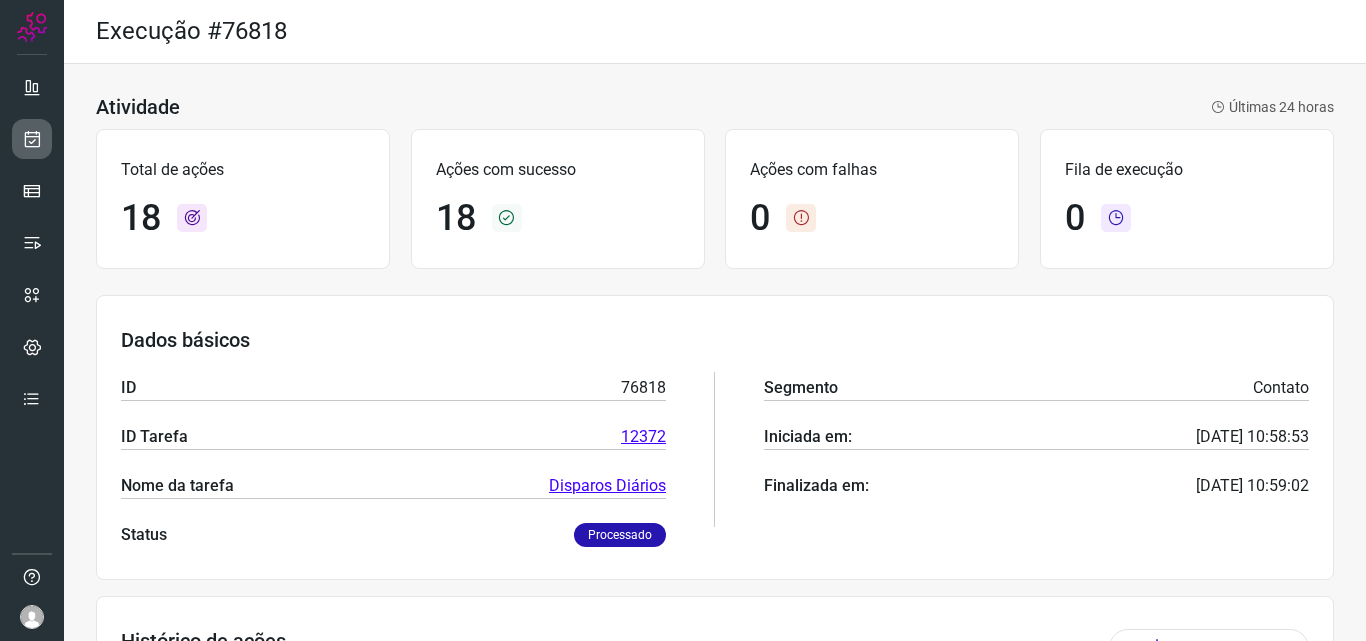 click at bounding box center [32, 139] 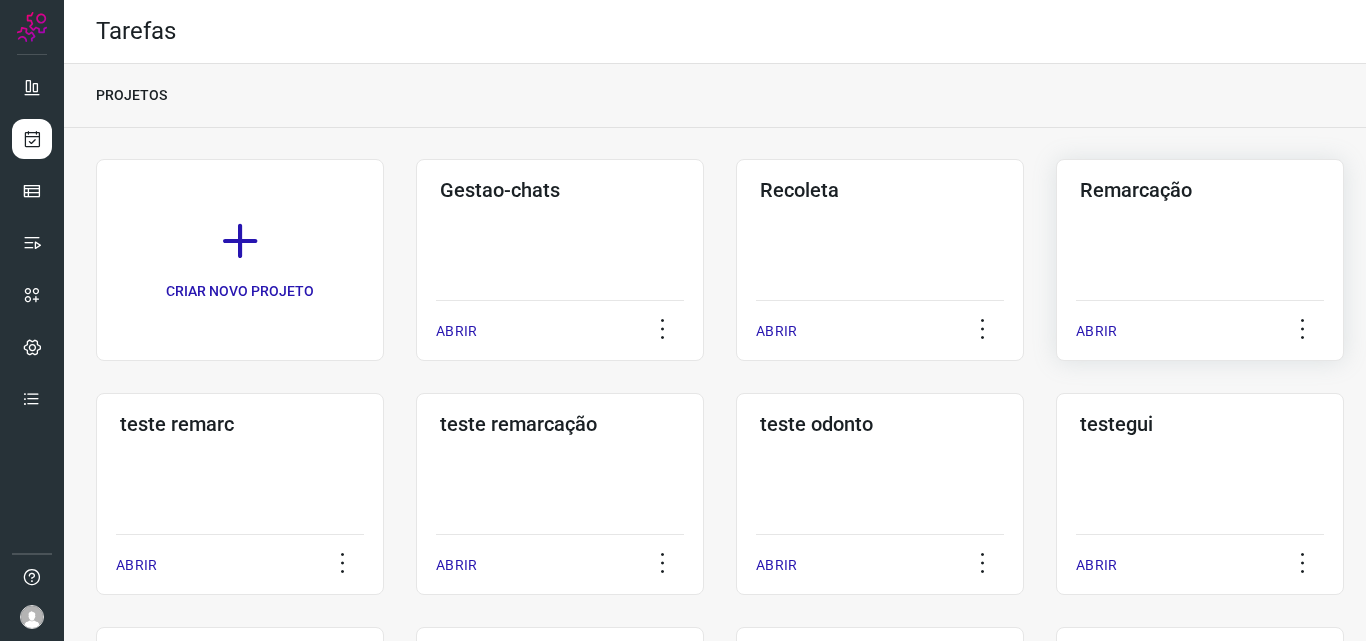click on "Remarcação  ABRIR" 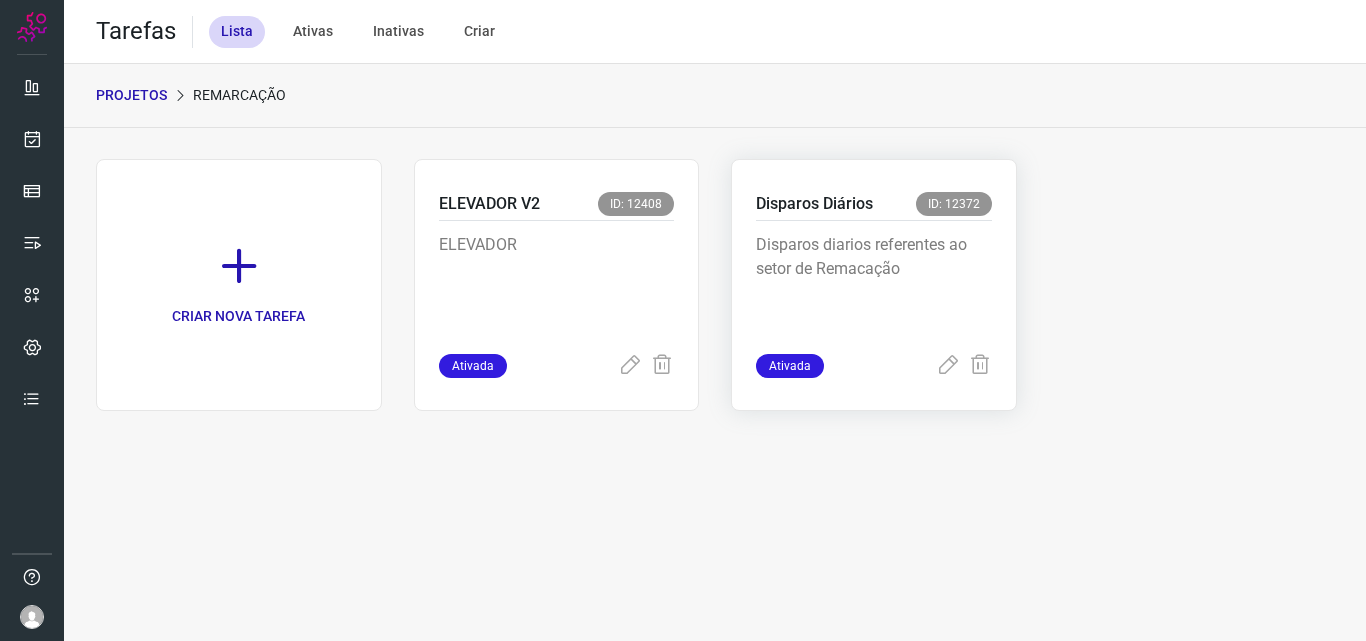 click on "Disparos diarios referentes ao setor de Remacação" at bounding box center (874, 283) 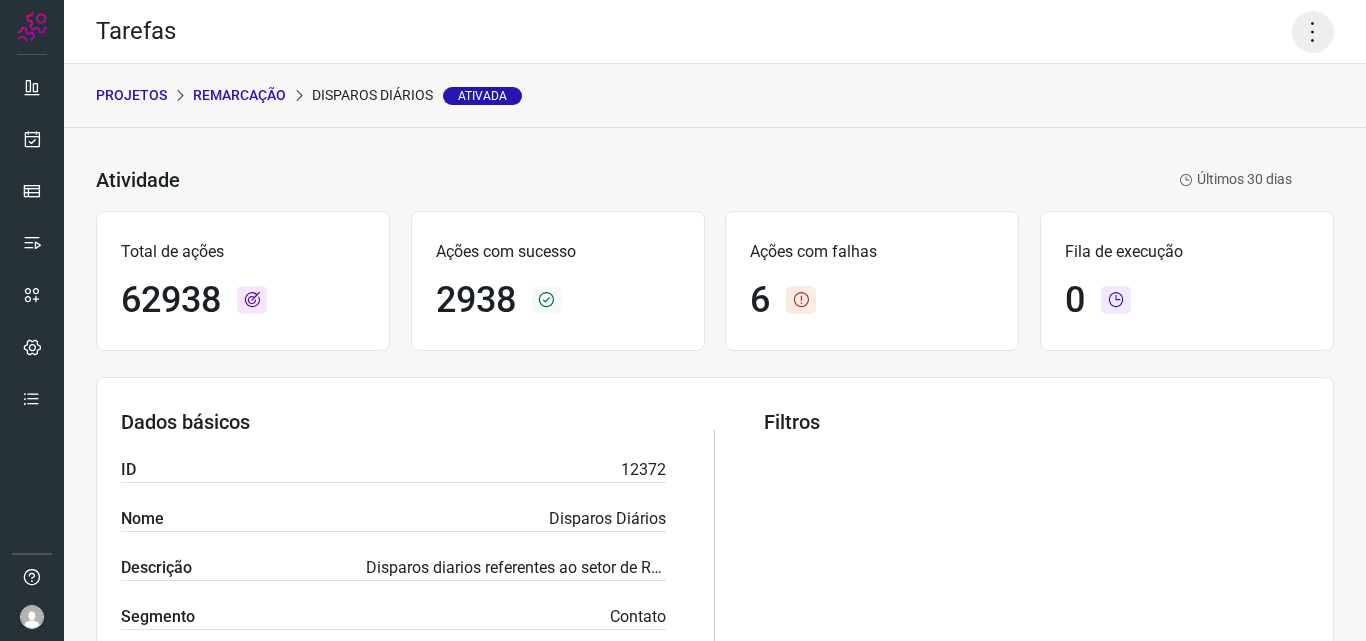 click 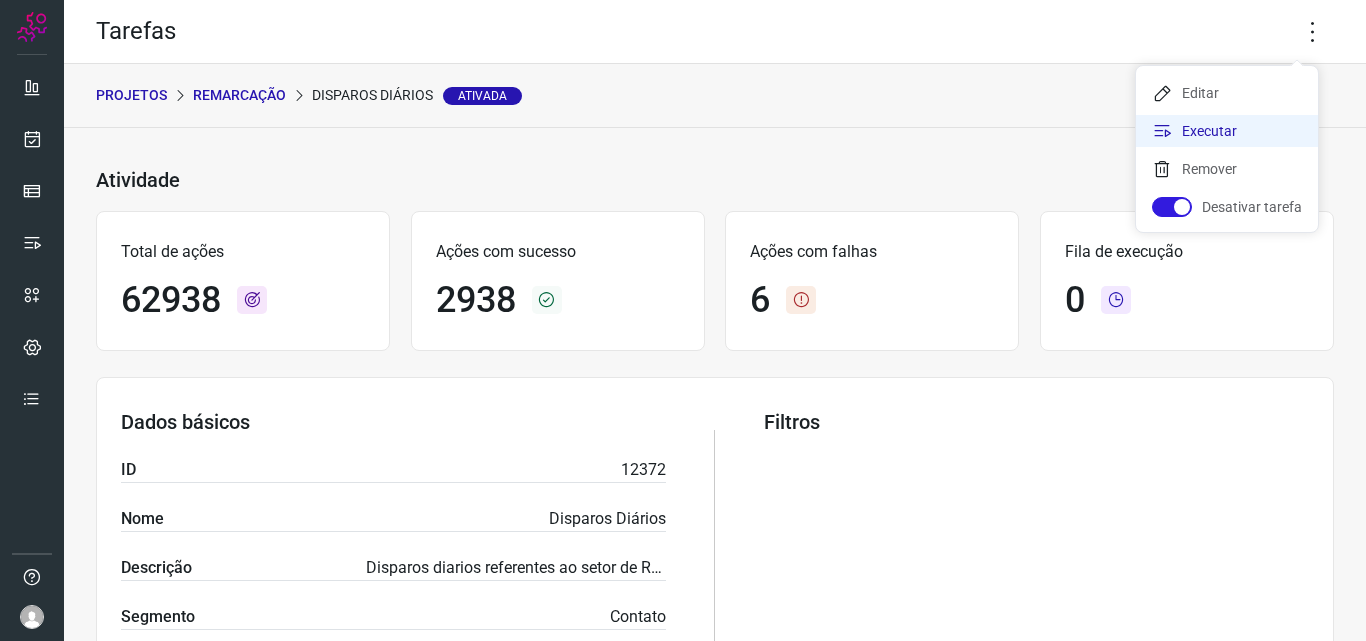 click on "Executar" 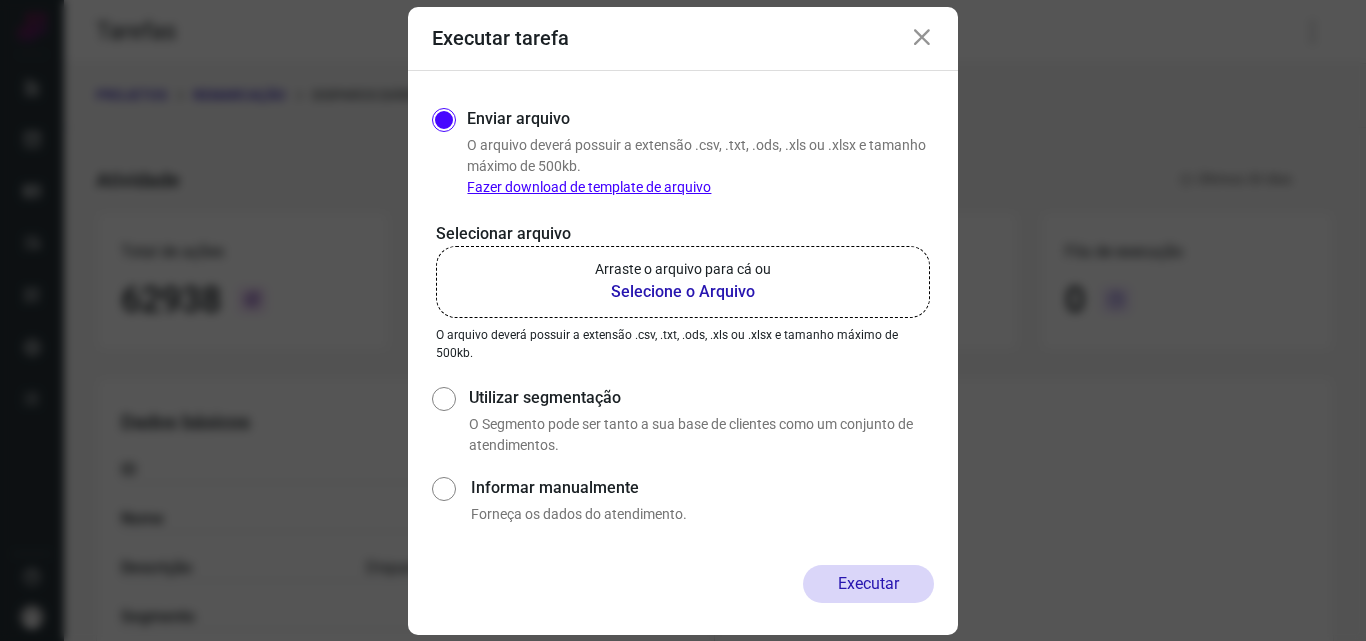 click on "Arraste o arquivo para cá ou Selecione o Arquivo" 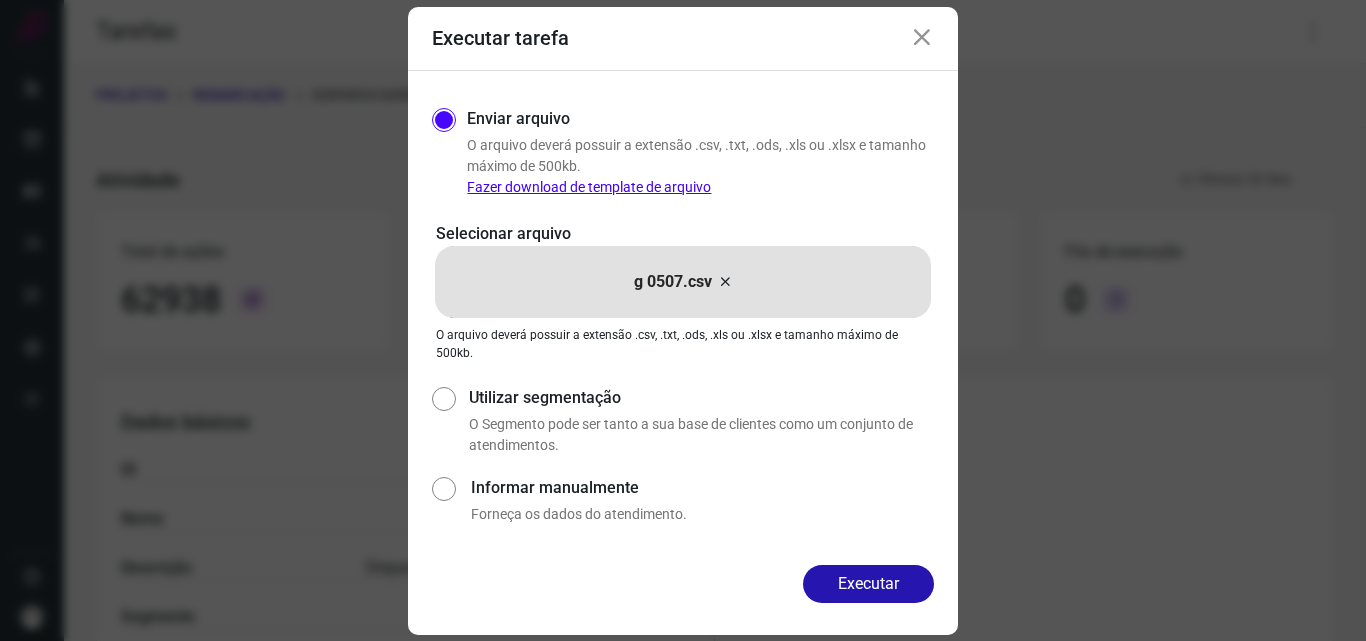 click on "Executar" at bounding box center (868, 584) 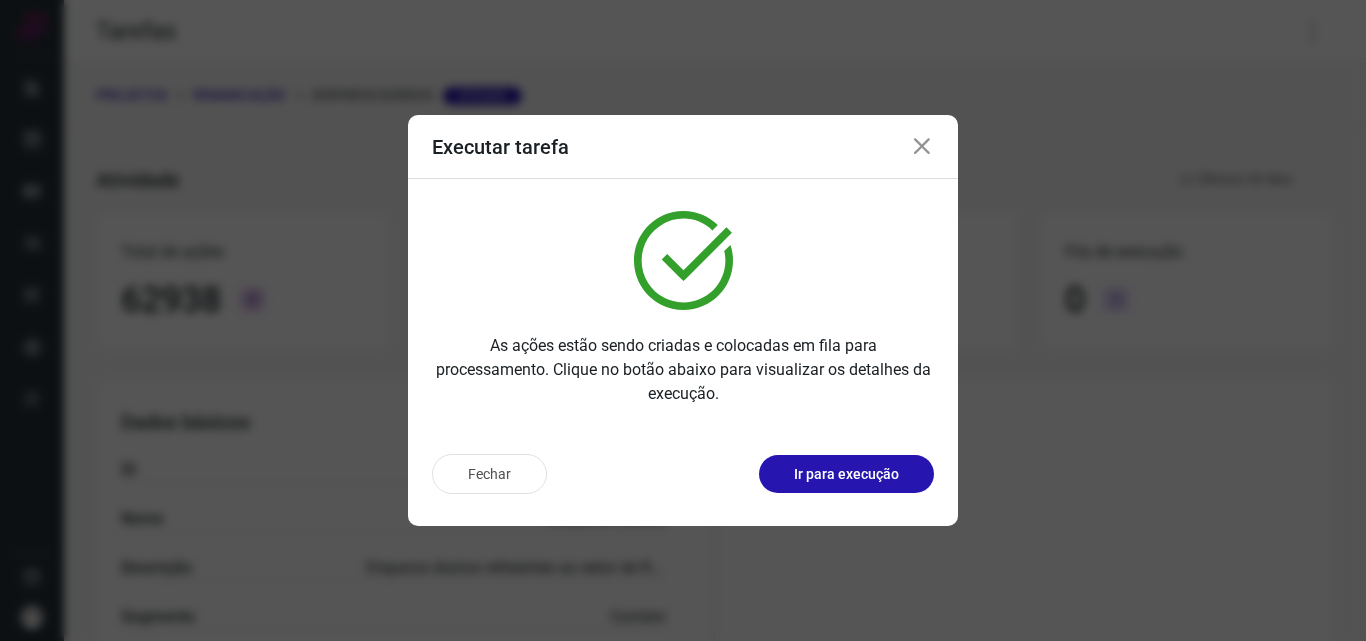 click on "Ir para execução" at bounding box center (846, 474) 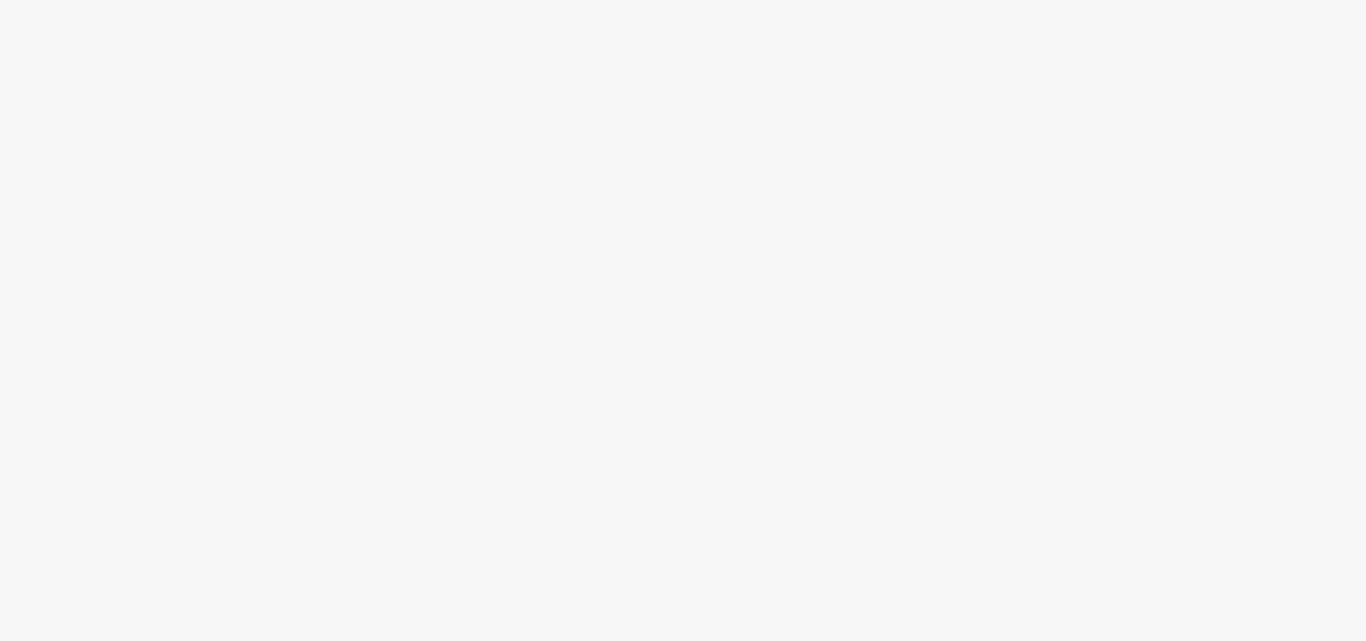 scroll, scrollTop: 0, scrollLeft: 0, axis: both 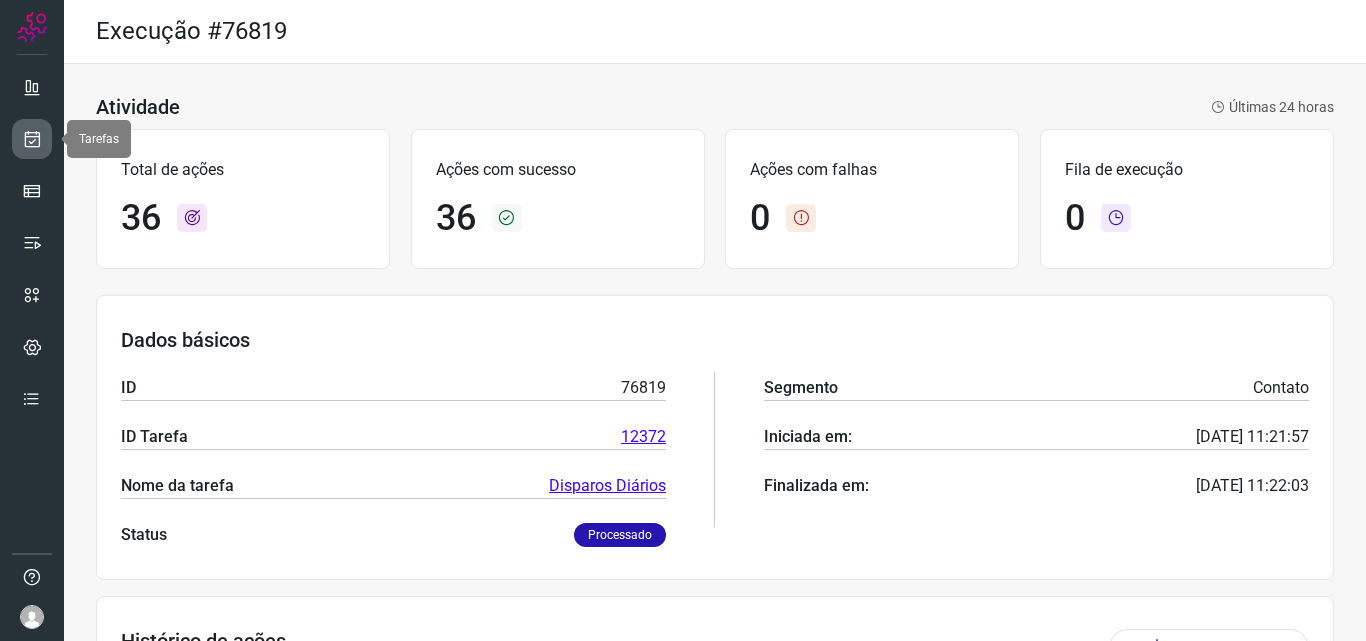 click at bounding box center [32, 139] 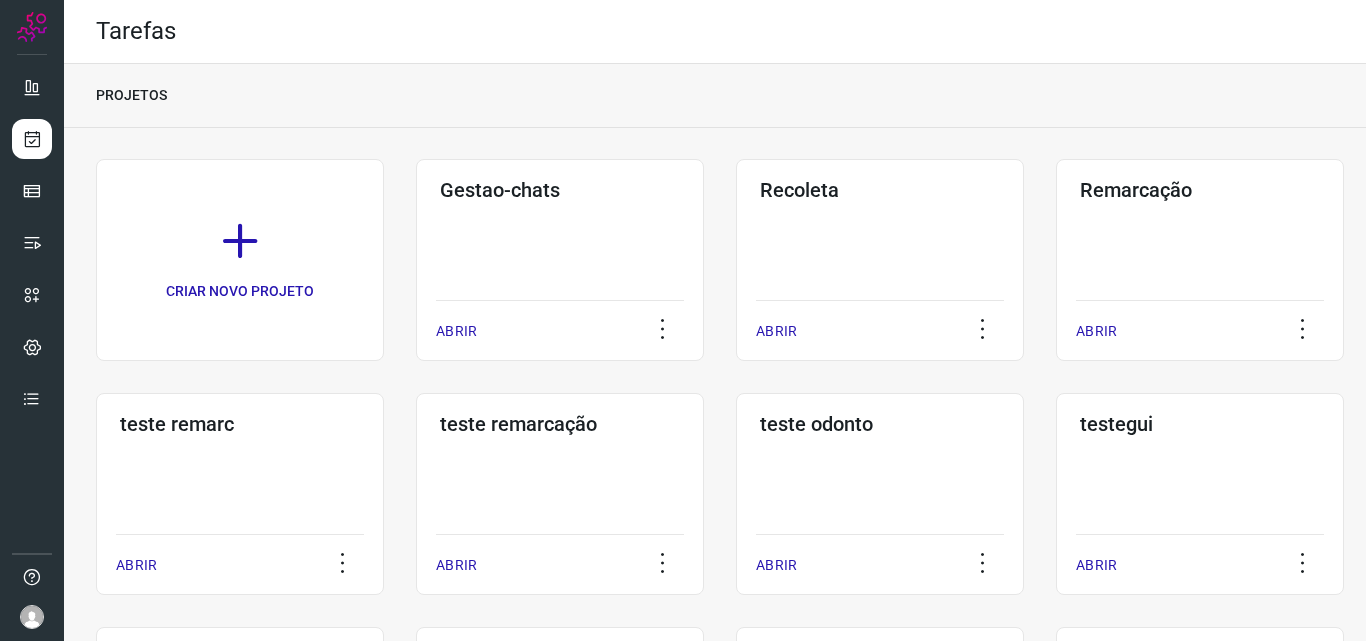 click on "Remarcação  ABRIR" 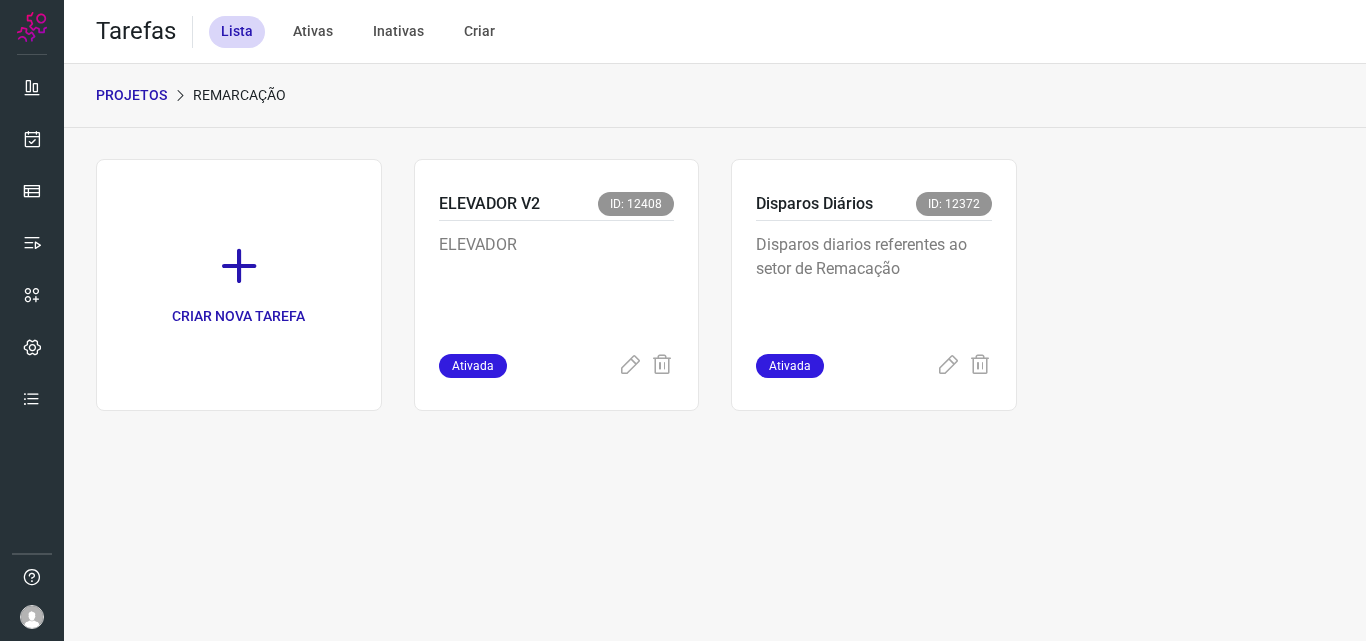 click on "Disparos diarios referentes ao setor de Remacação" at bounding box center [874, 283] 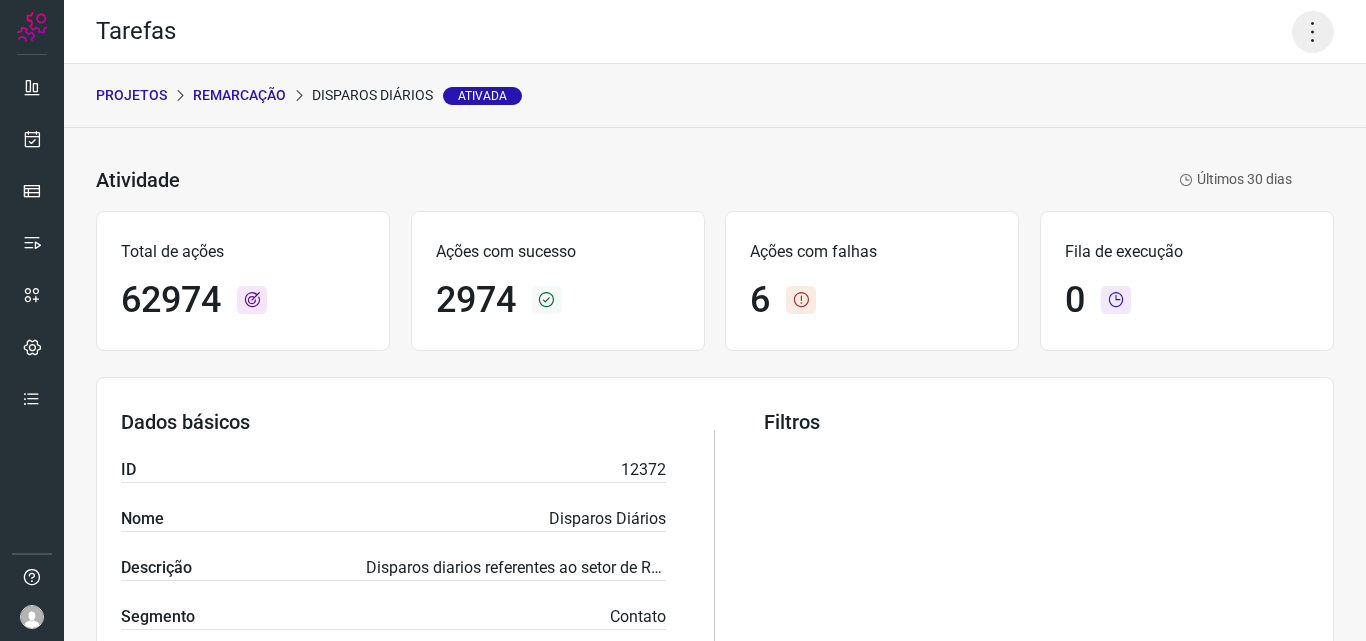click 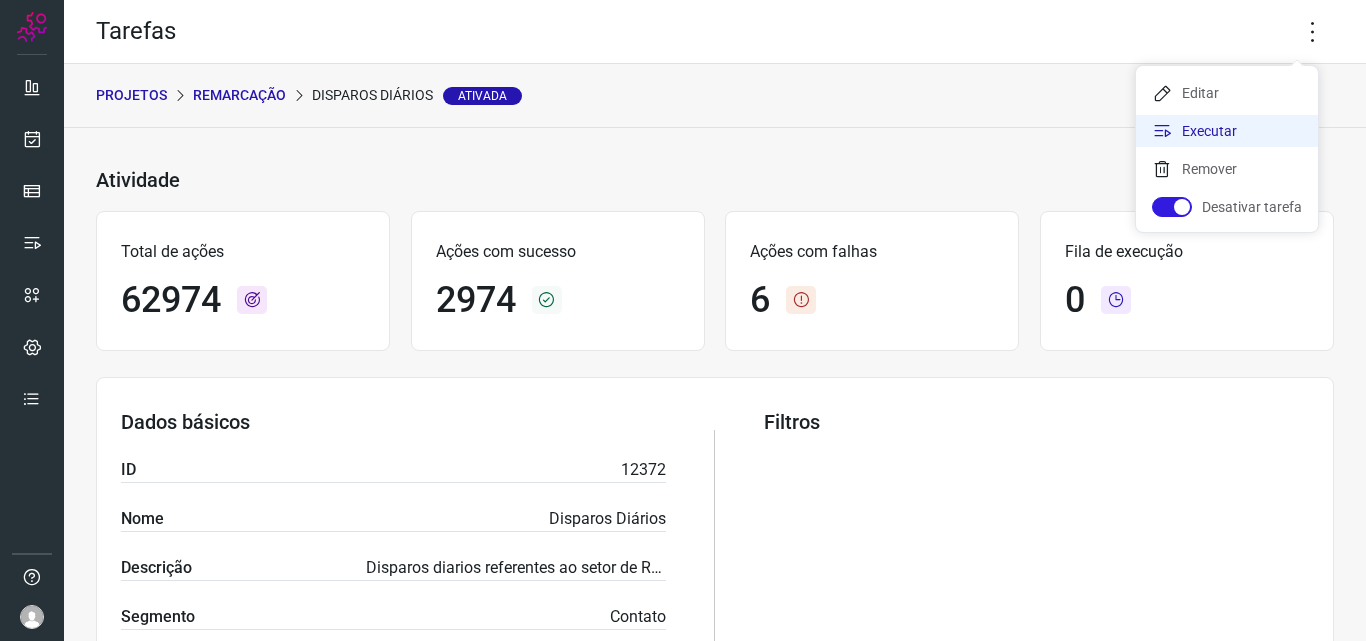 click on "Executar" 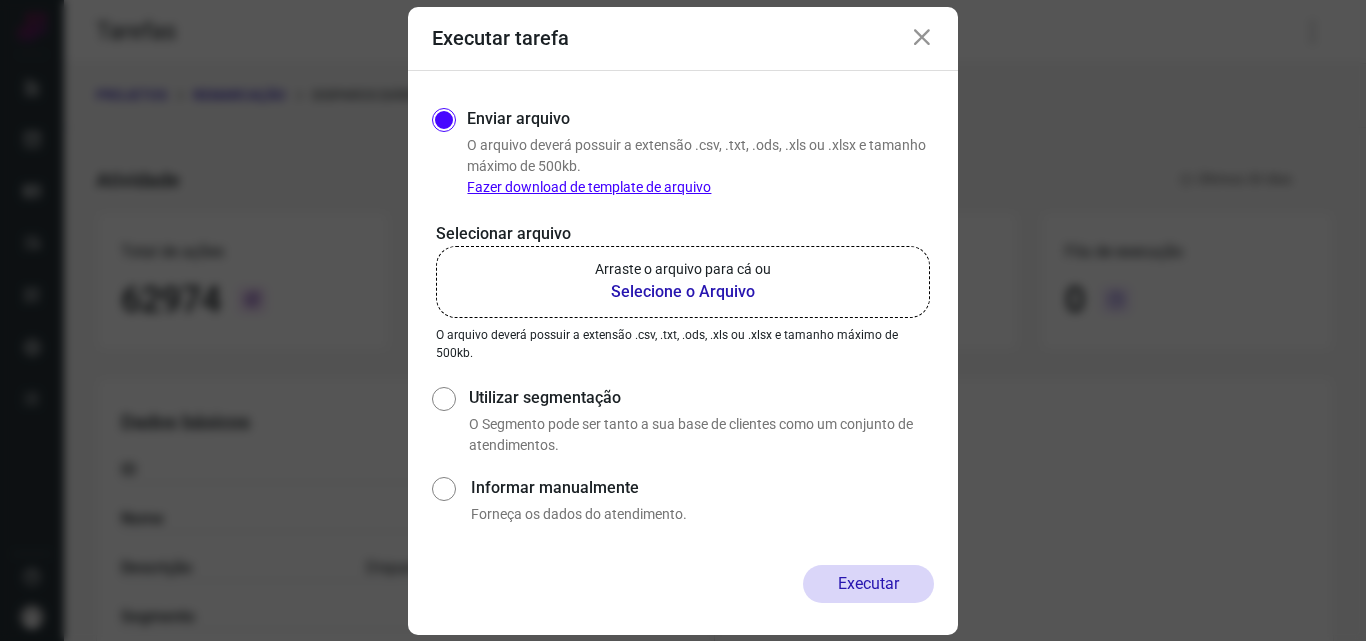 click on "Arraste o arquivo para cá ou Selecione o Arquivo" 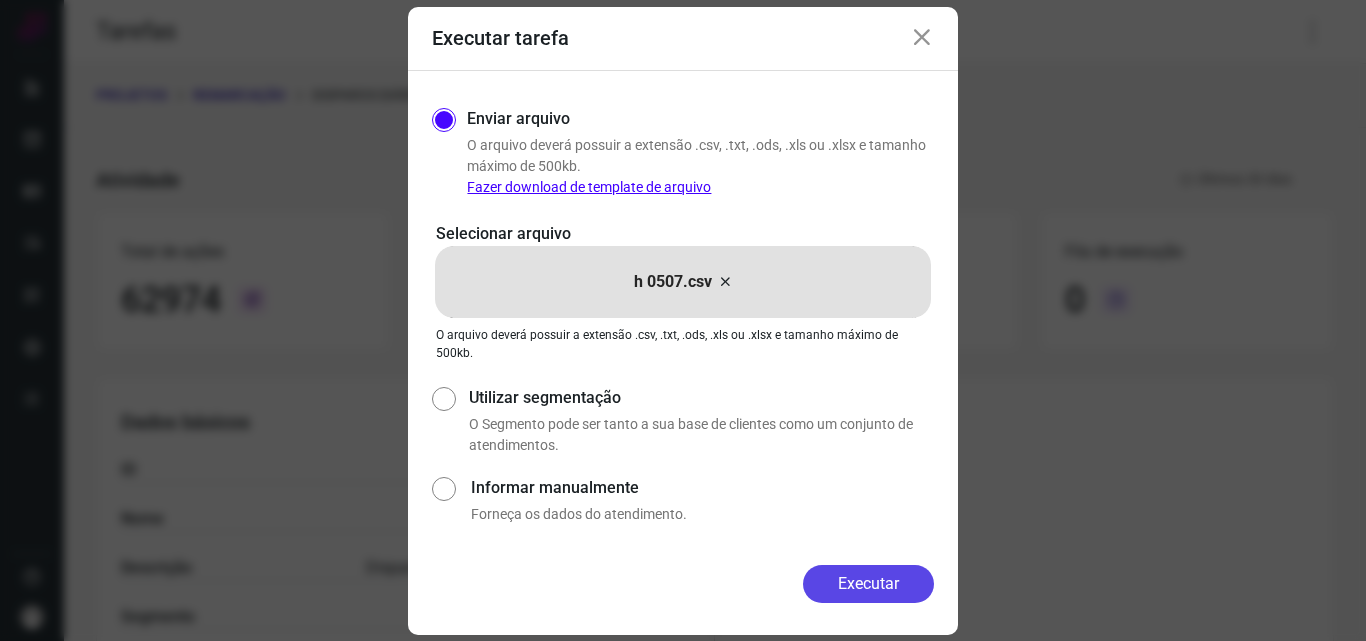 click on "Executar" at bounding box center [868, 584] 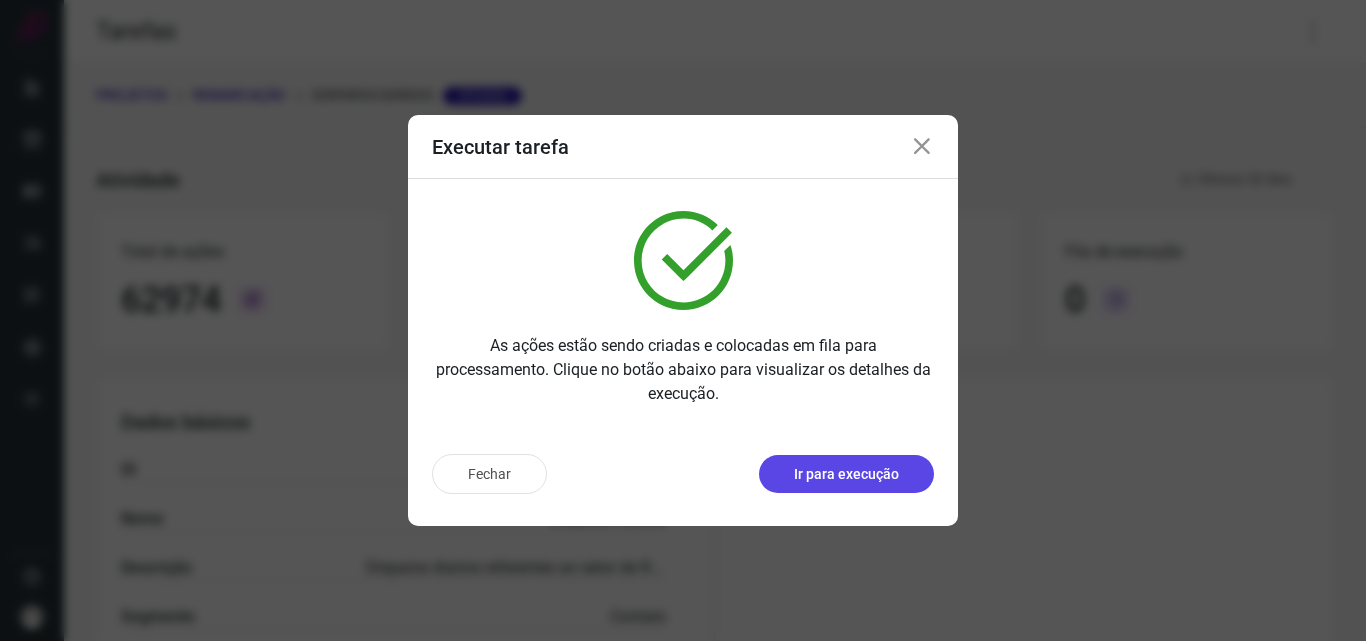 click on "Ir para execução" at bounding box center [846, 474] 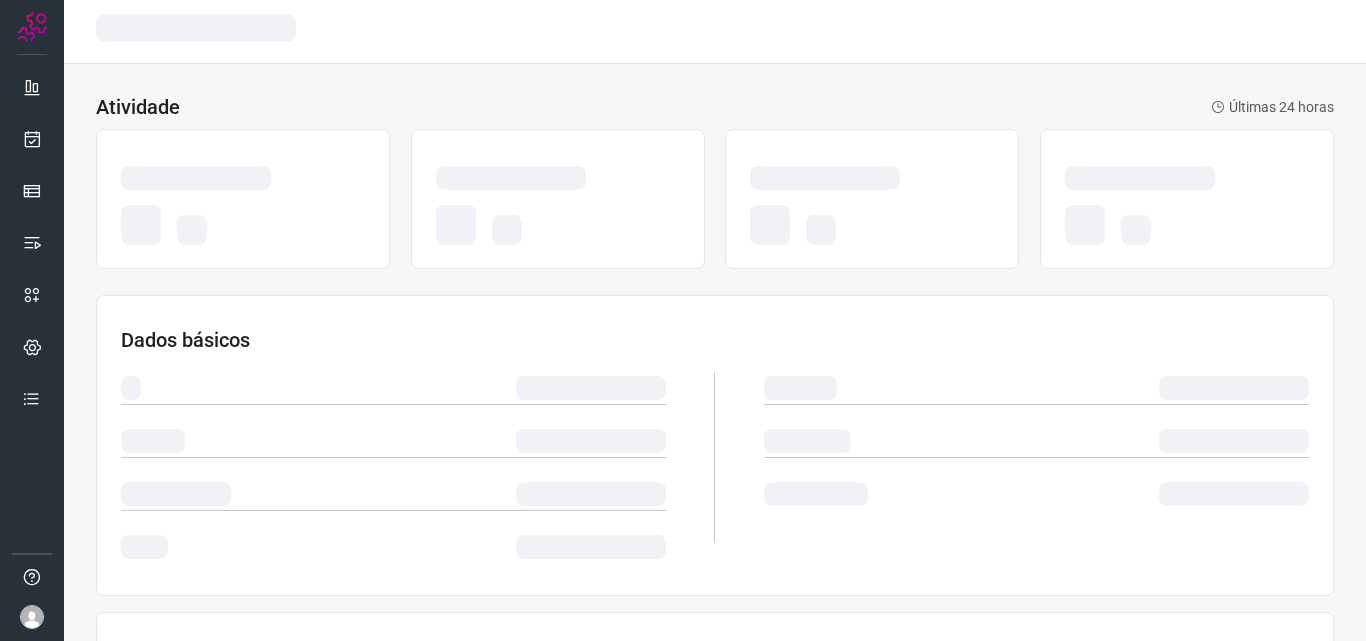 scroll, scrollTop: 0, scrollLeft: 0, axis: both 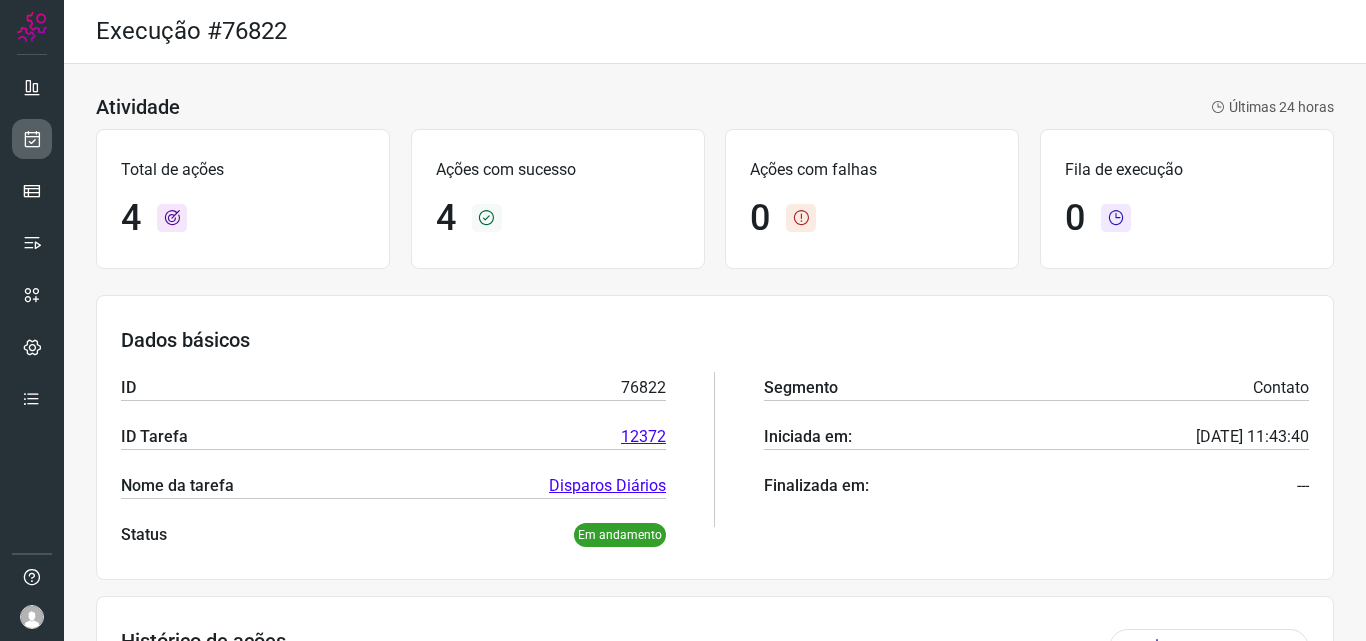 click at bounding box center (32, 139) 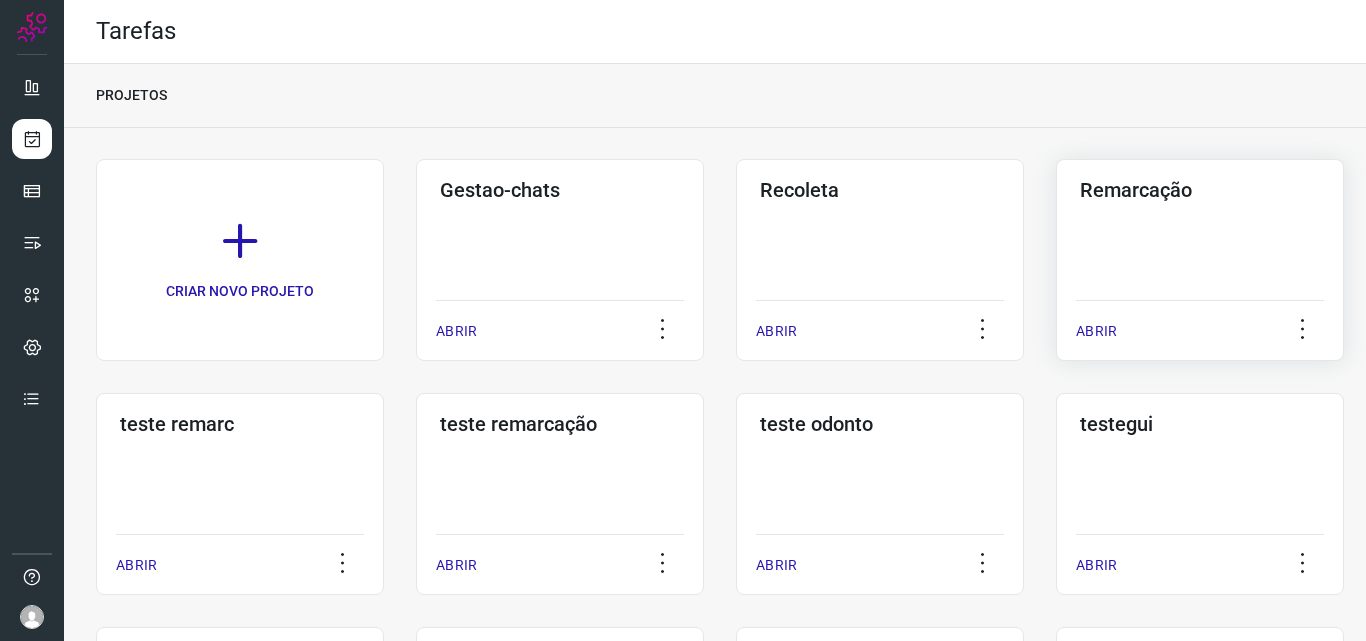 click on "Remarcação  ABRIR" 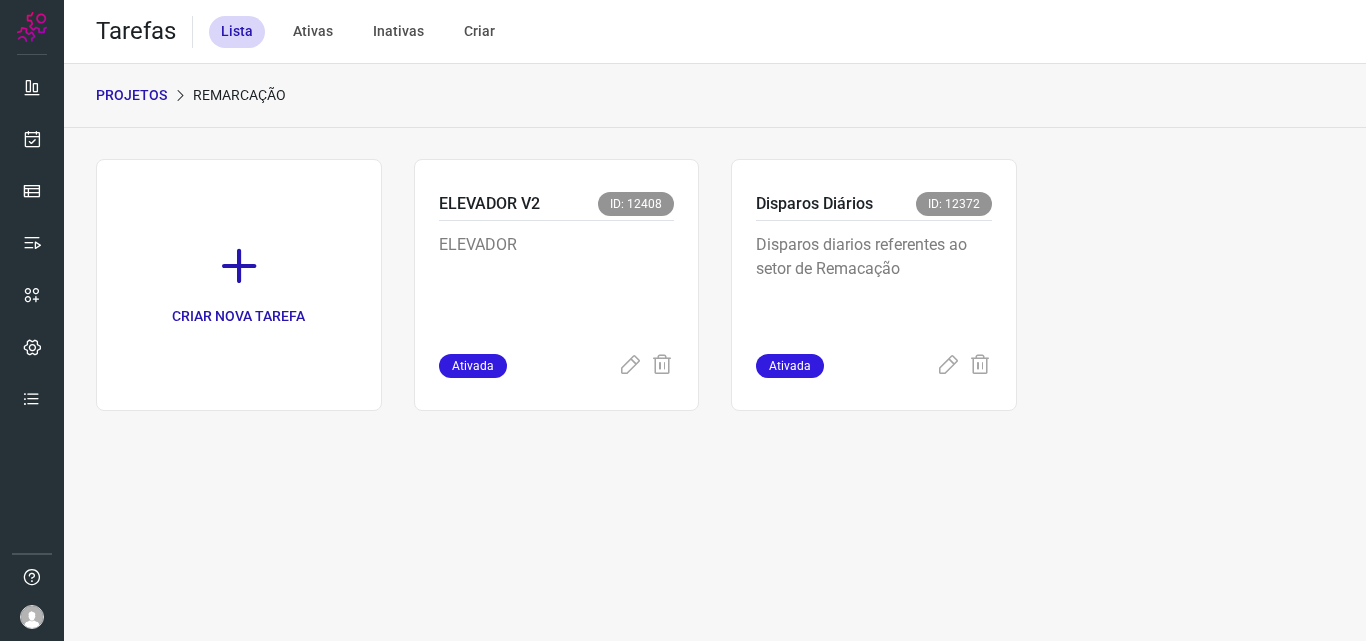 click on "Disparos diarios referentes ao setor de Remacação" at bounding box center (874, 283) 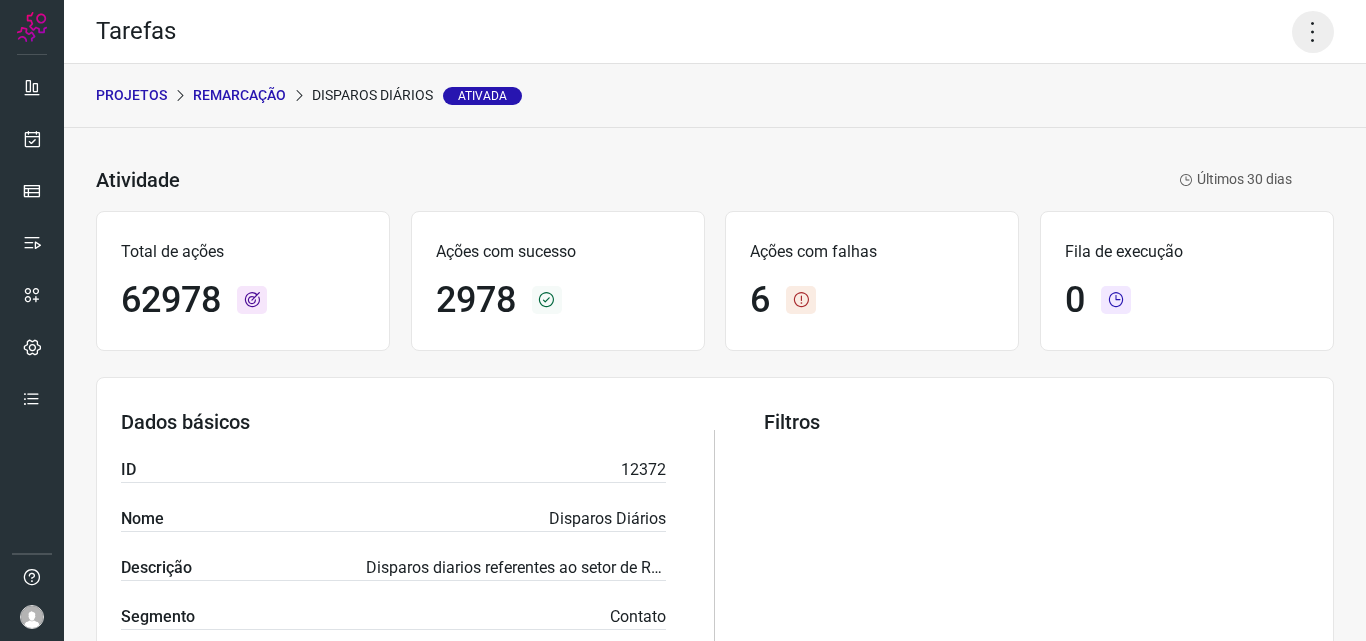 click 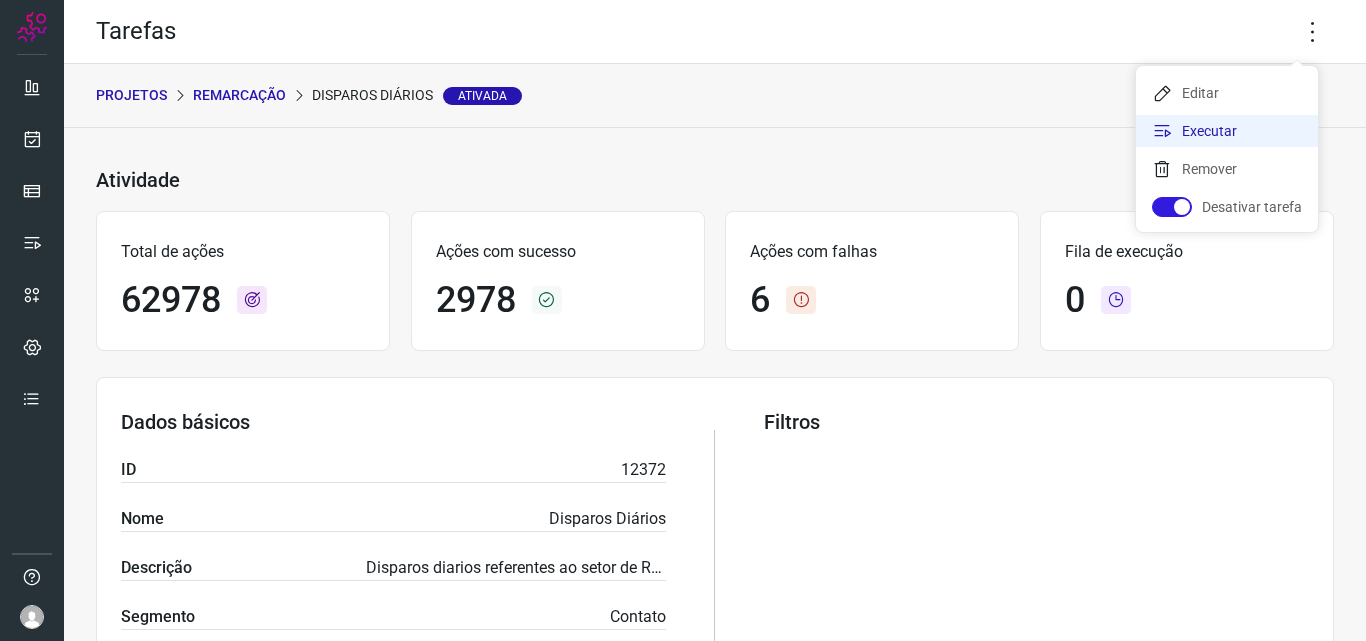 click on "Executar" 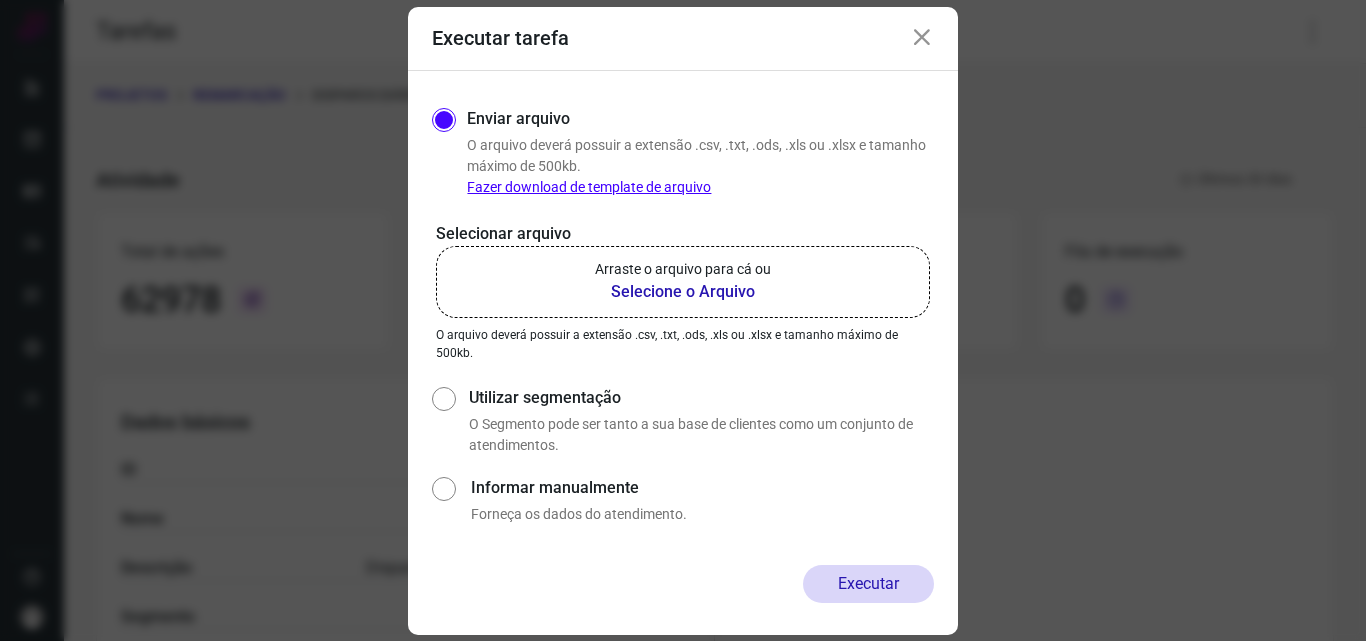 click on "Selecione o Arquivo" at bounding box center [683, 292] 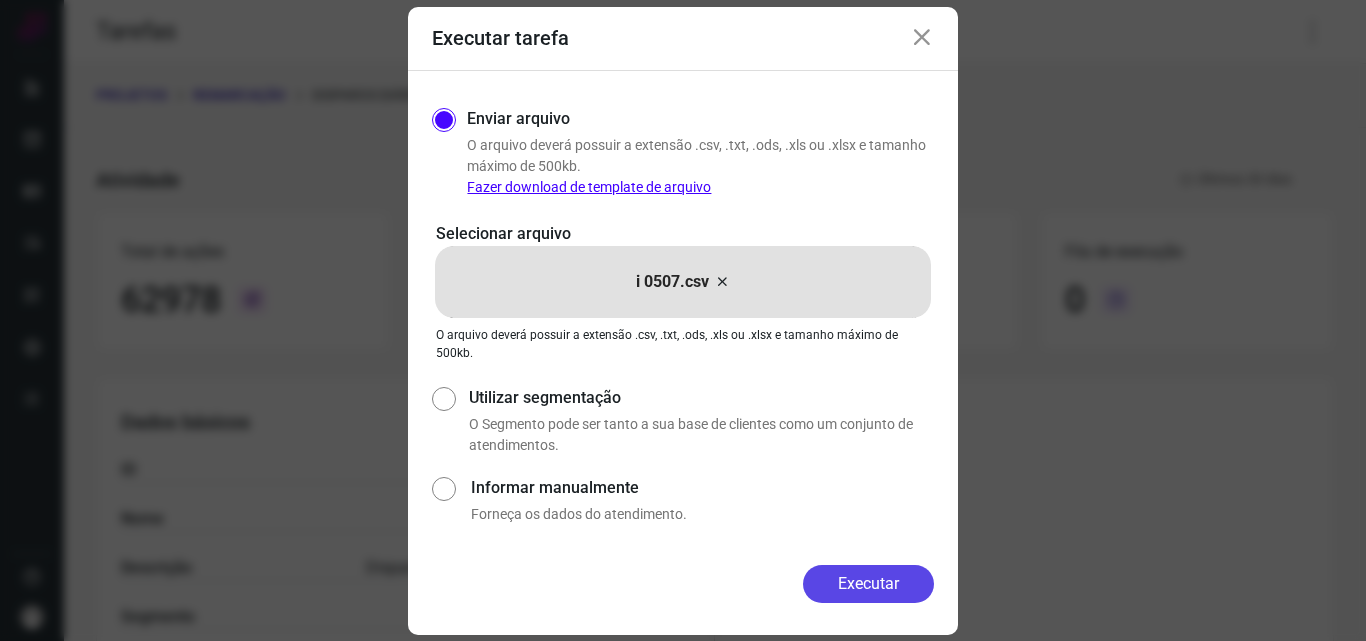 click on "Executar" at bounding box center [868, 584] 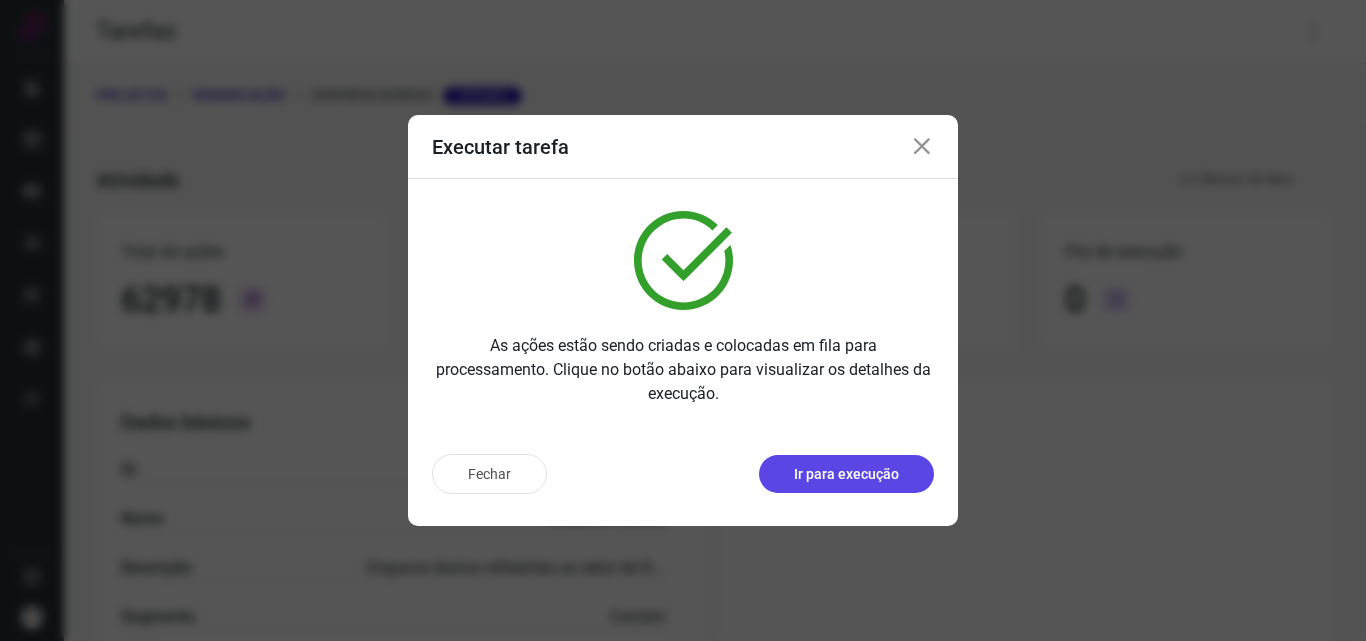 click on "Ir para execução" at bounding box center [846, 474] 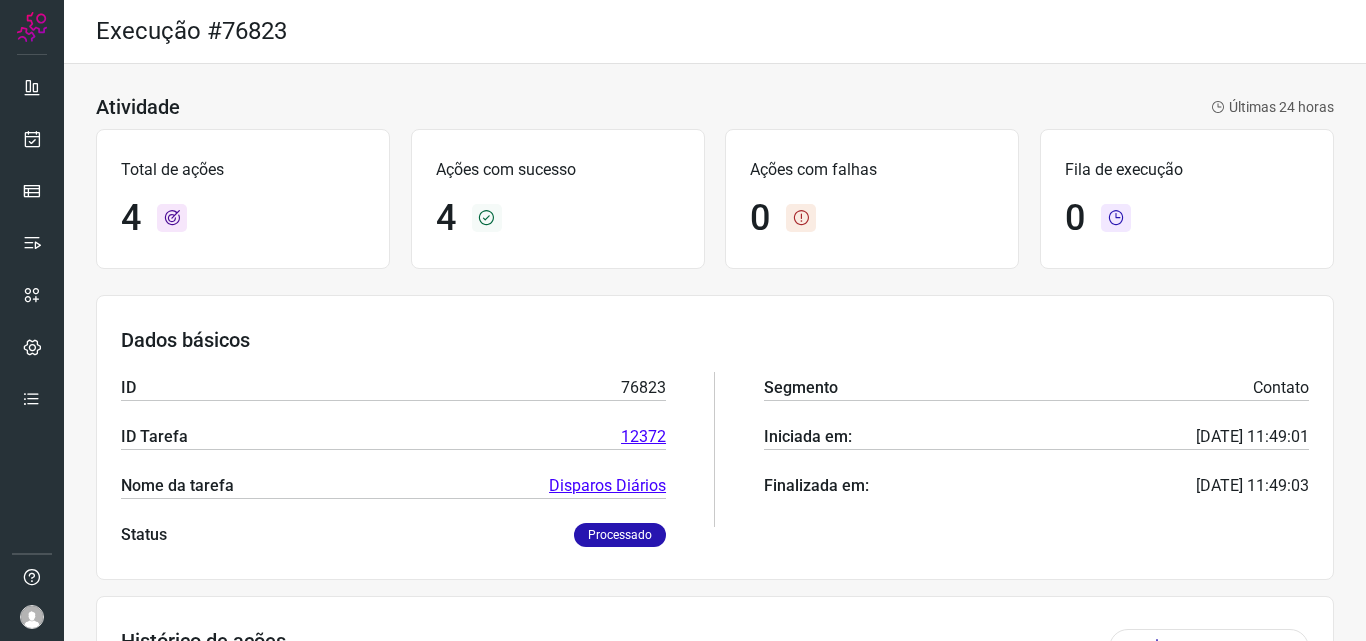 scroll, scrollTop: 0, scrollLeft: 0, axis: both 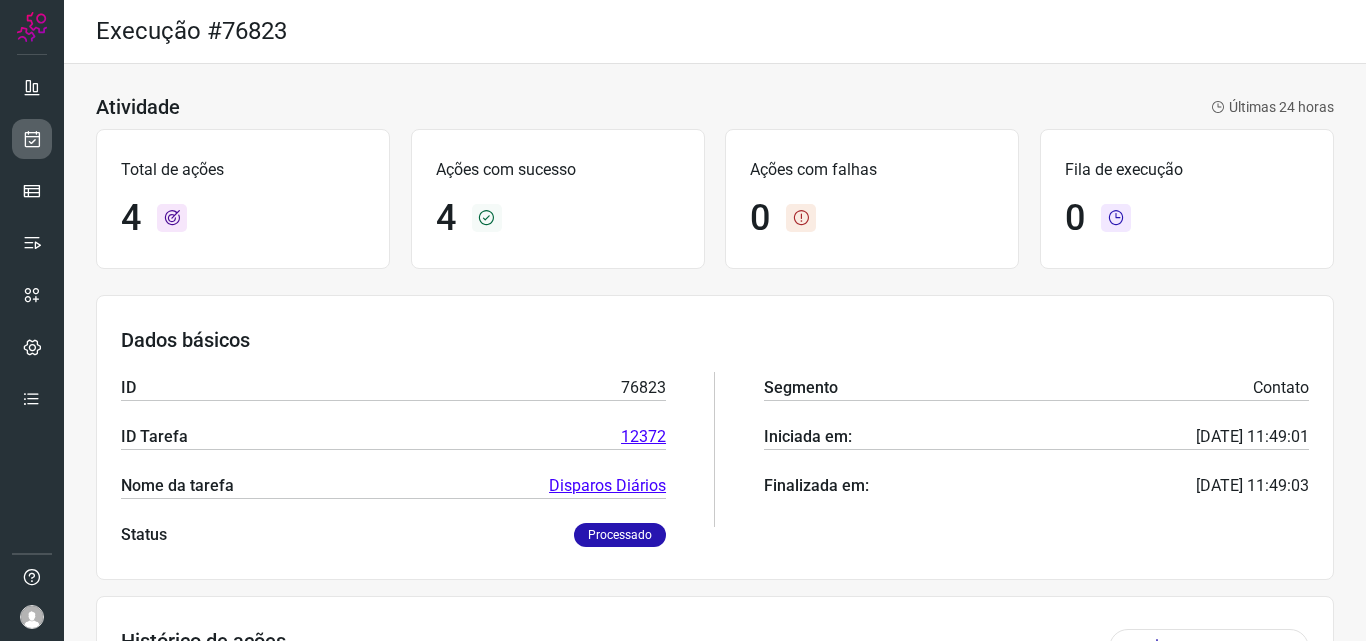 click at bounding box center (32, 139) 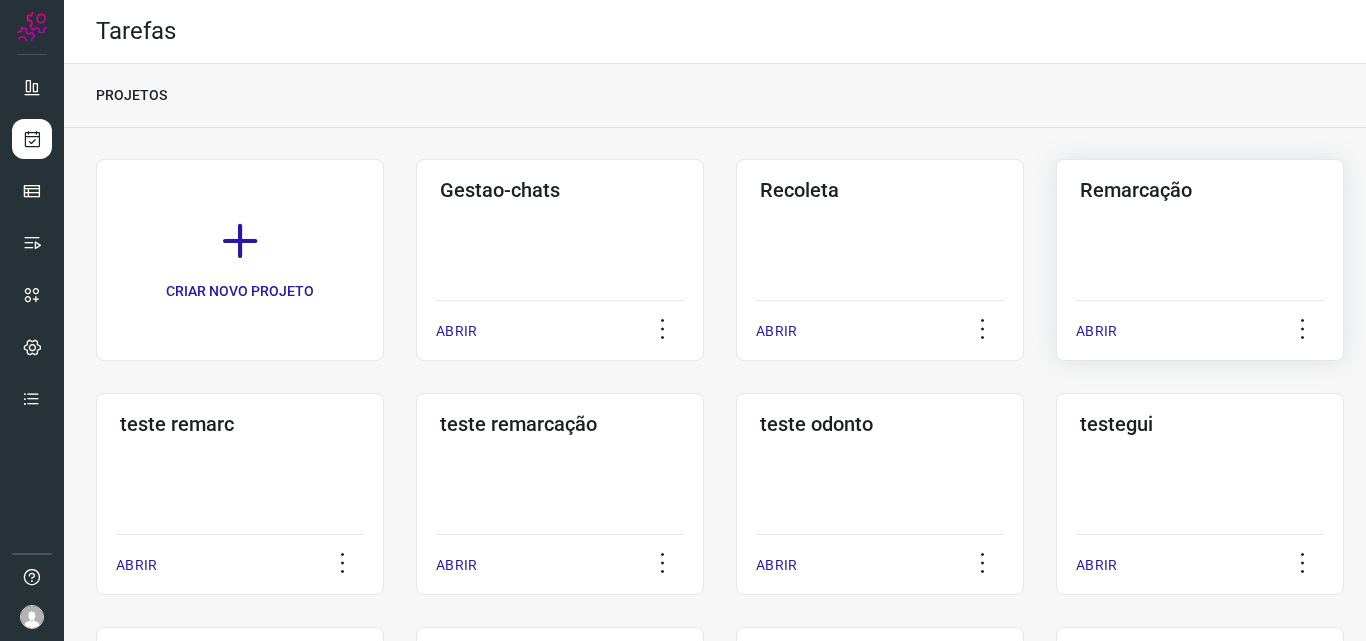 click on "ABRIR" at bounding box center [1200, 325] 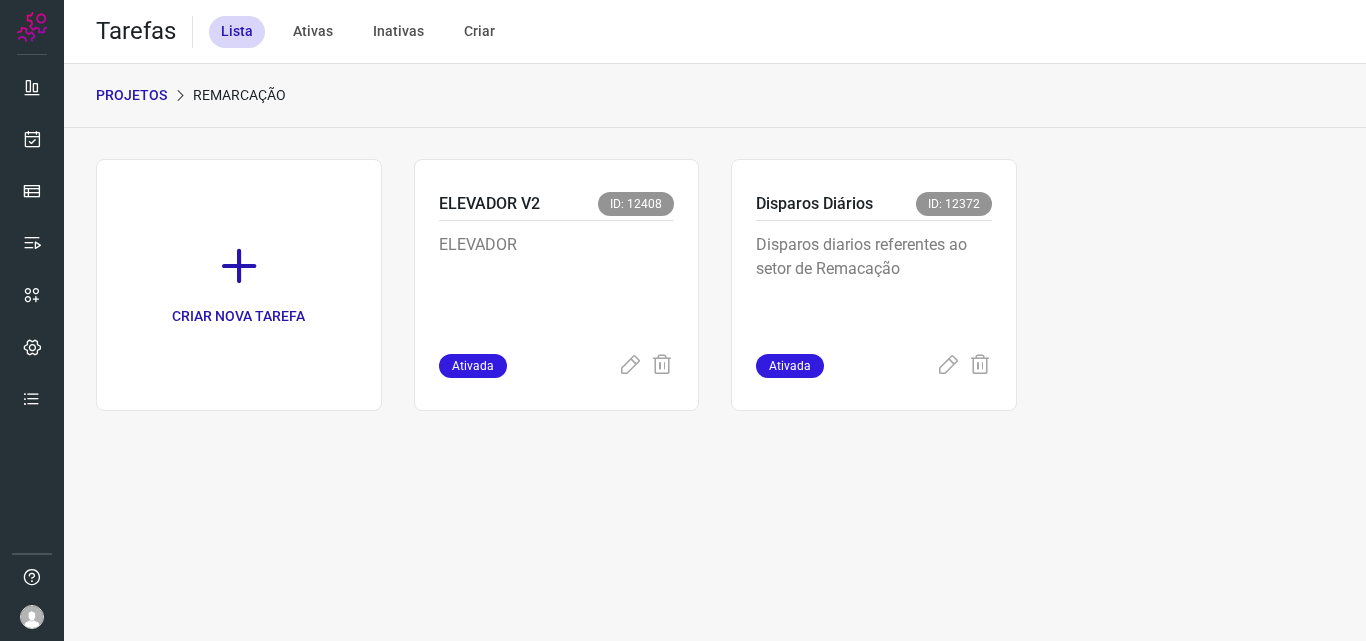 click on "Disparos diarios referentes ao setor de Remacação" at bounding box center (874, 283) 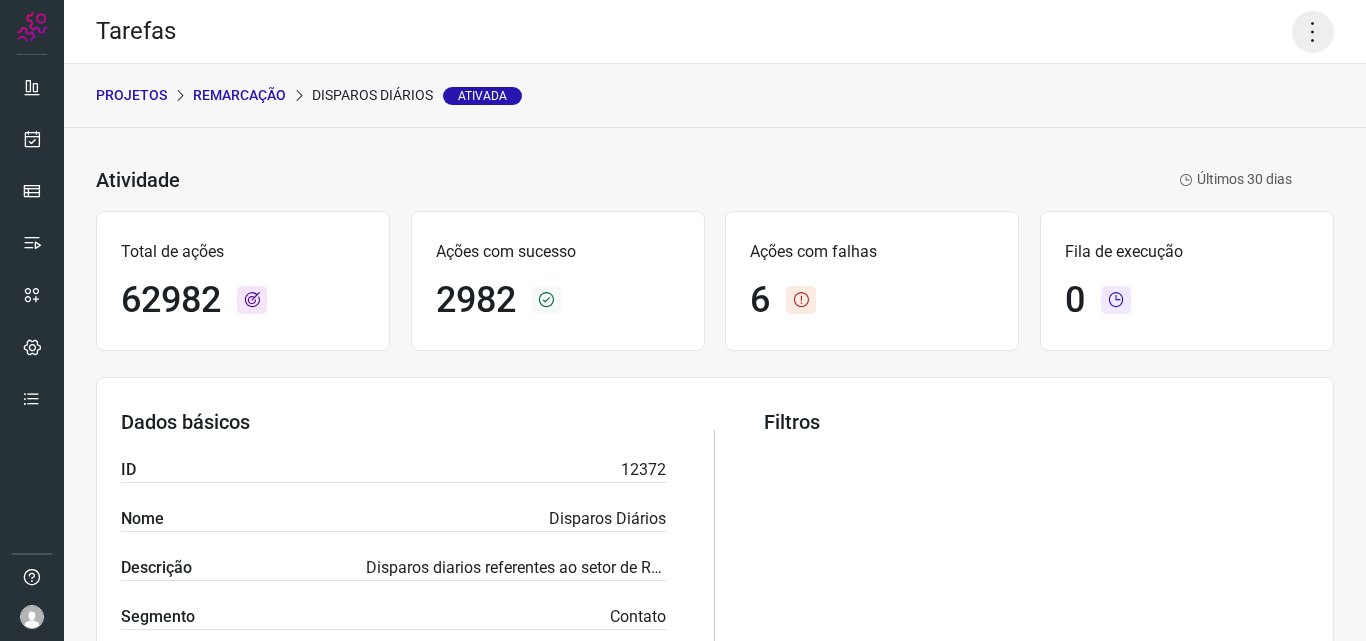 click 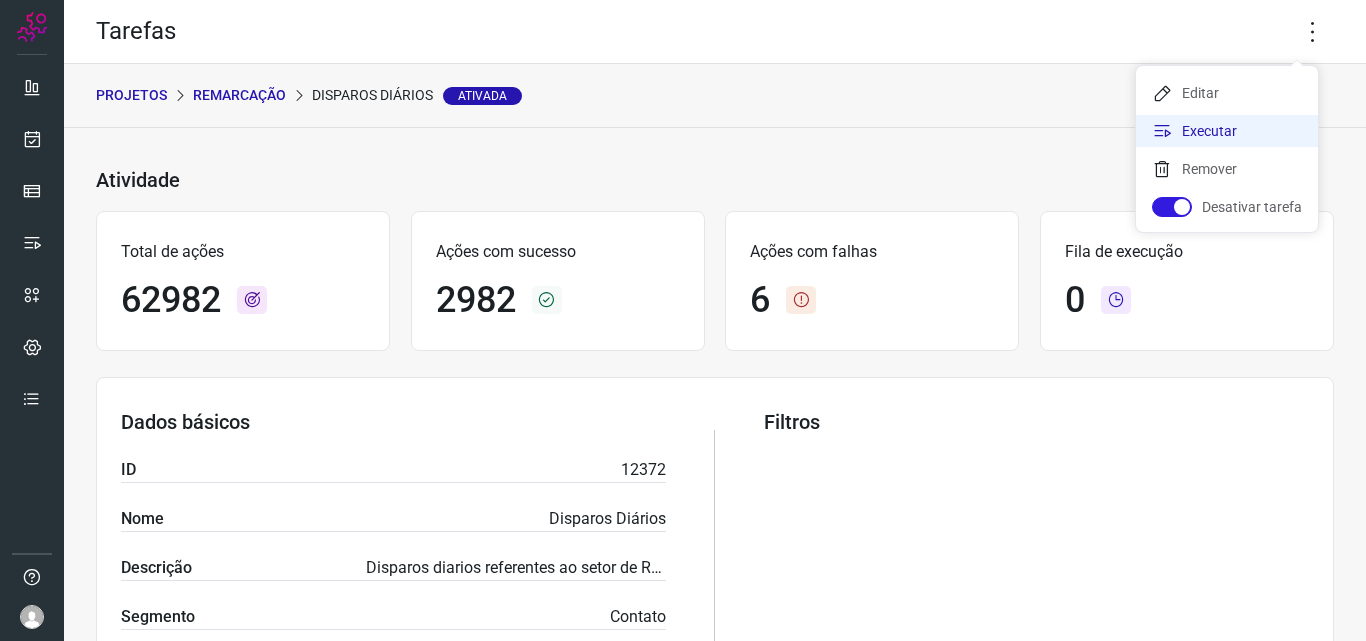click on "Executar" 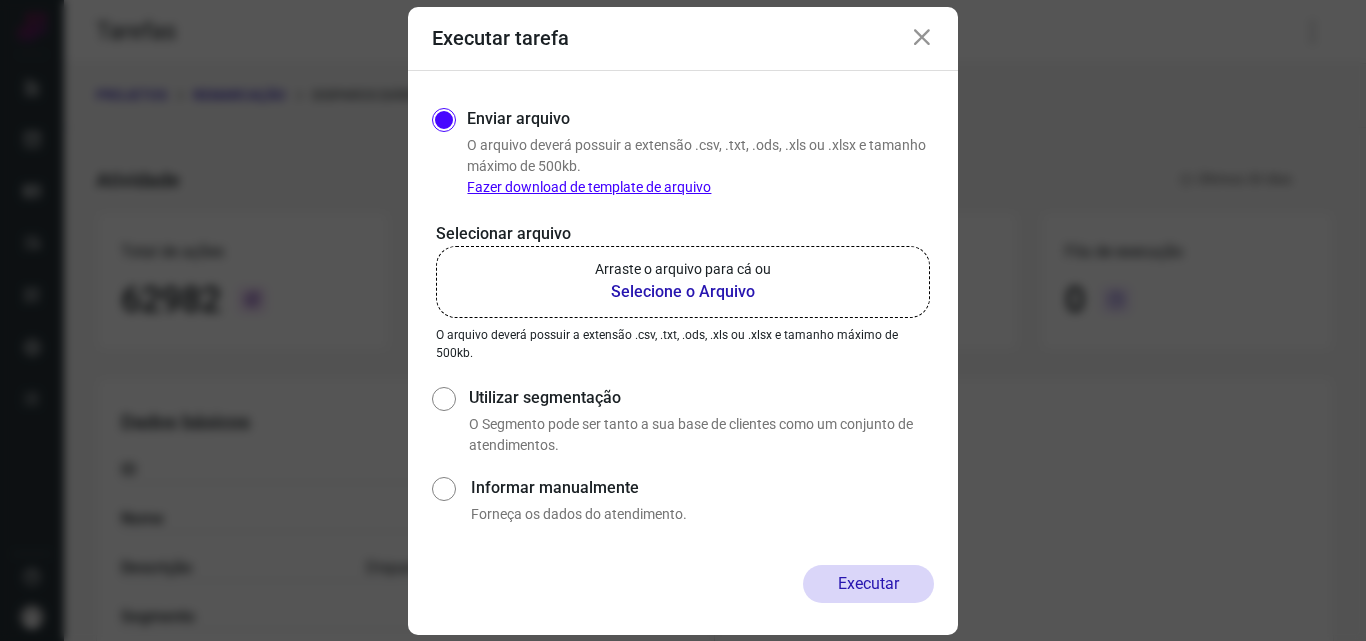 click on "Arraste o arquivo para cá ou Selecione o Arquivo" 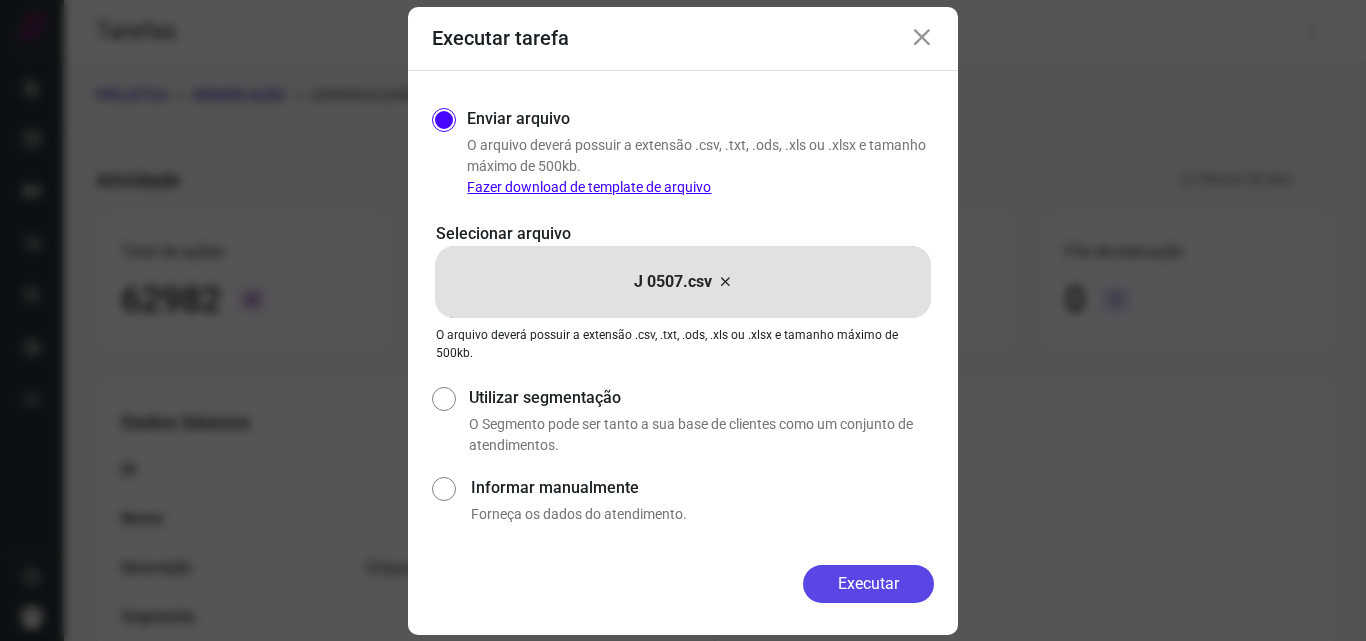 click on "Executar" at bounding box center (868, 584) 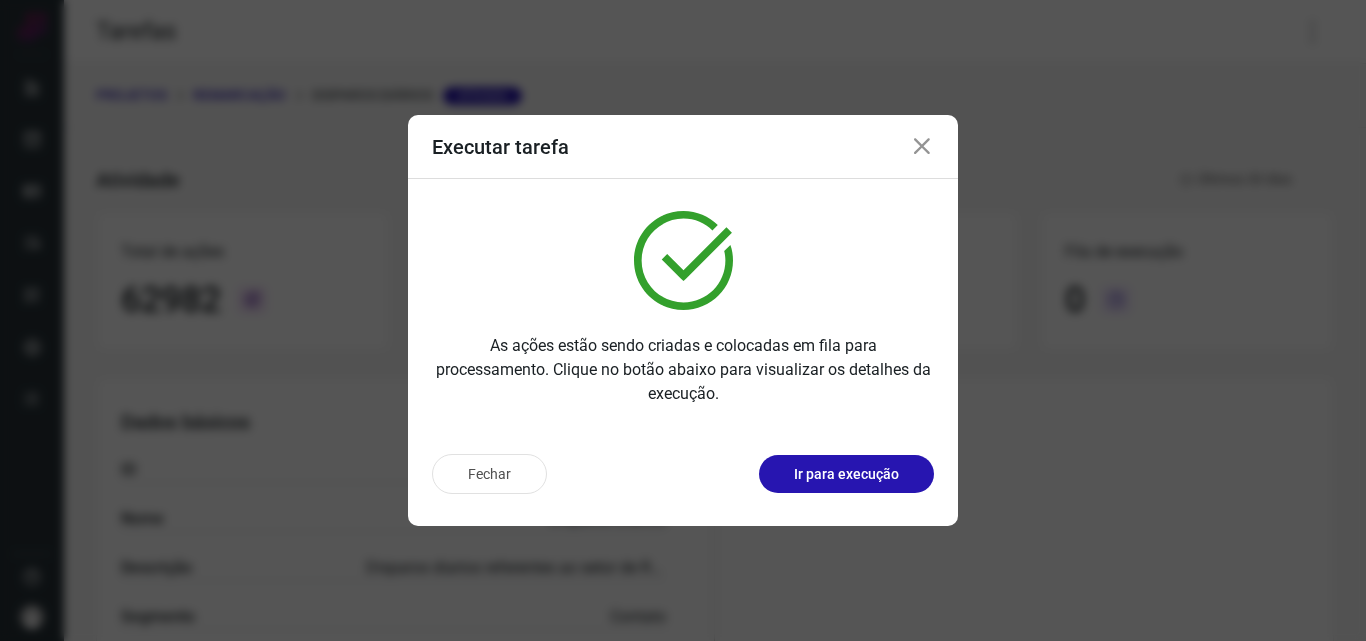 click on "Ir para execução" at bounding box center (846, 474) 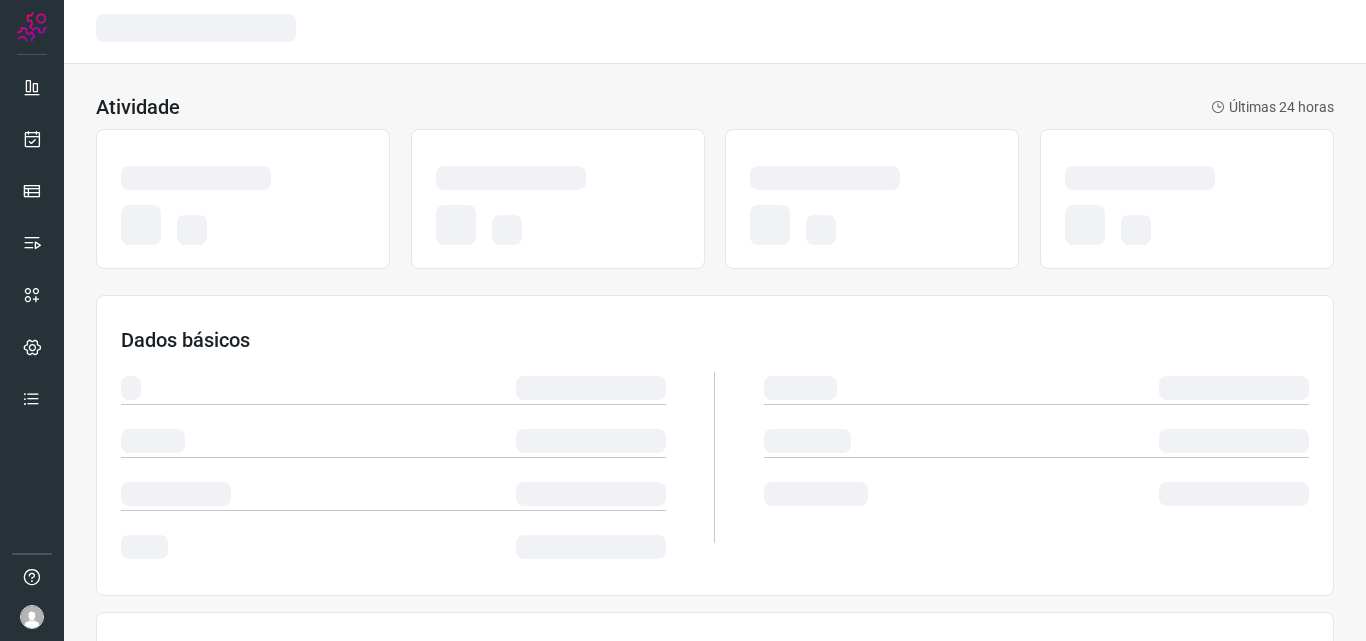 scroll, scrollTop: 0, scrollLeft: 0, axis: both 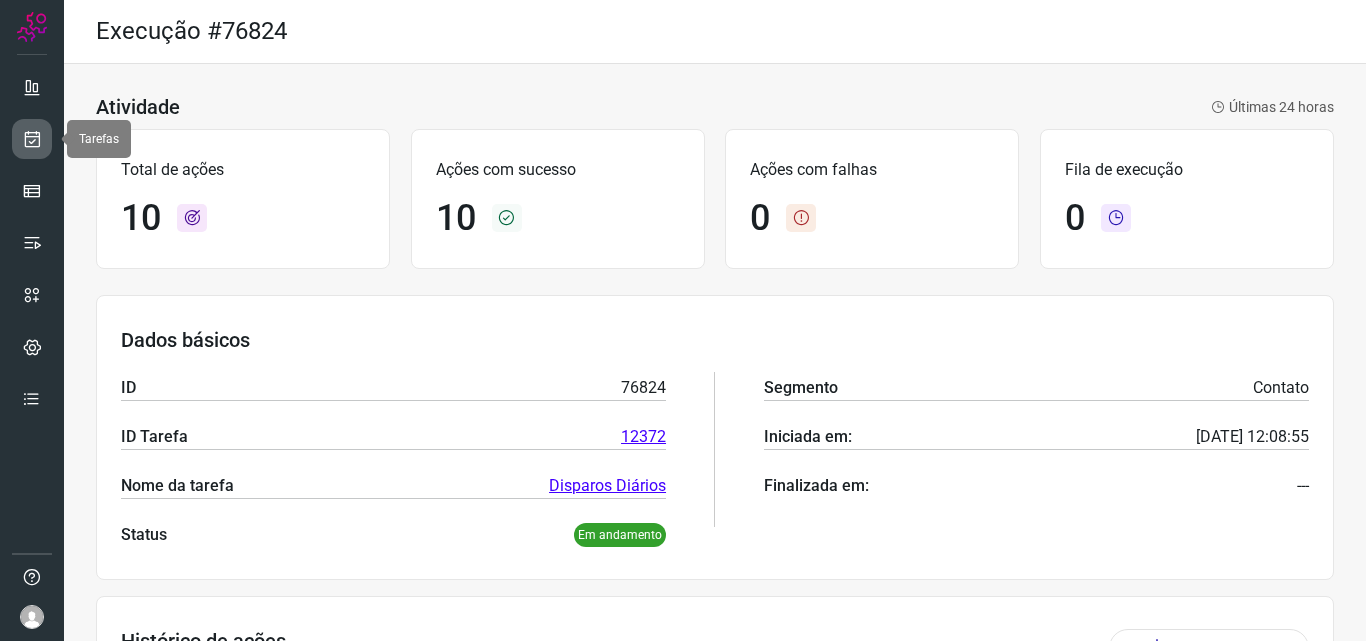 click at bounding box center [32, 139] 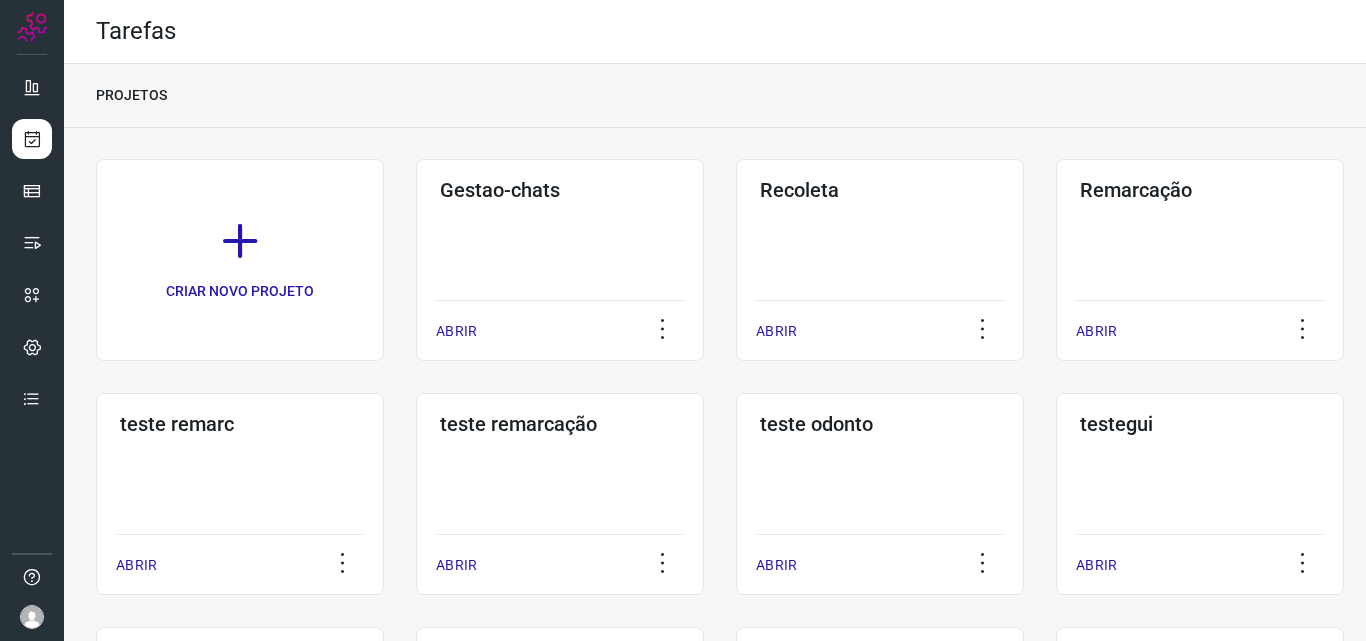 click on "Remarcação  ABRIR" 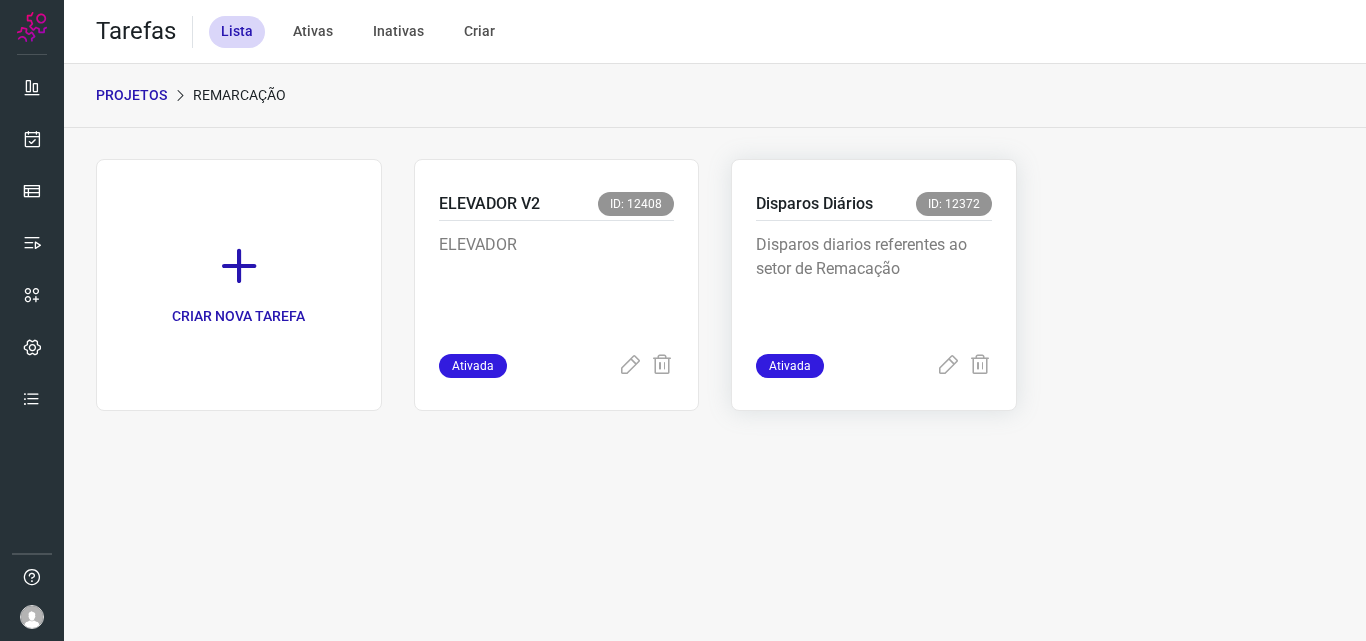click on "Disparos diarios referentes ao setor de Remacação" at bounding box center (874, 283) 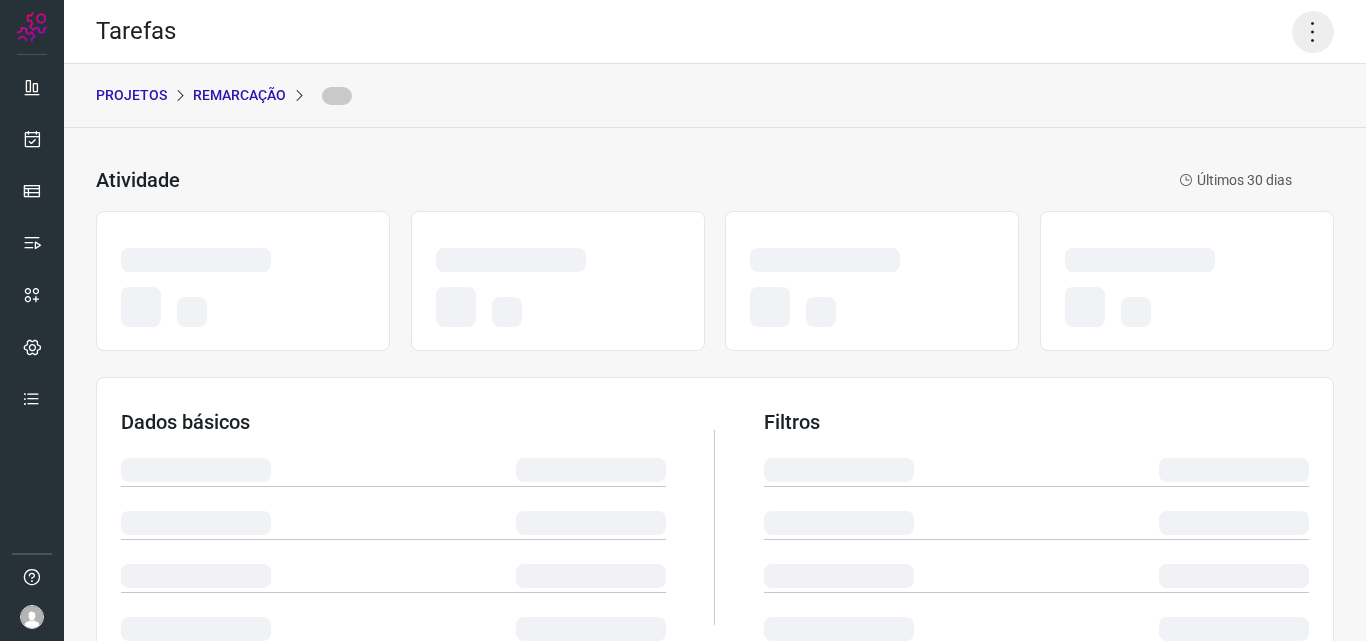 click 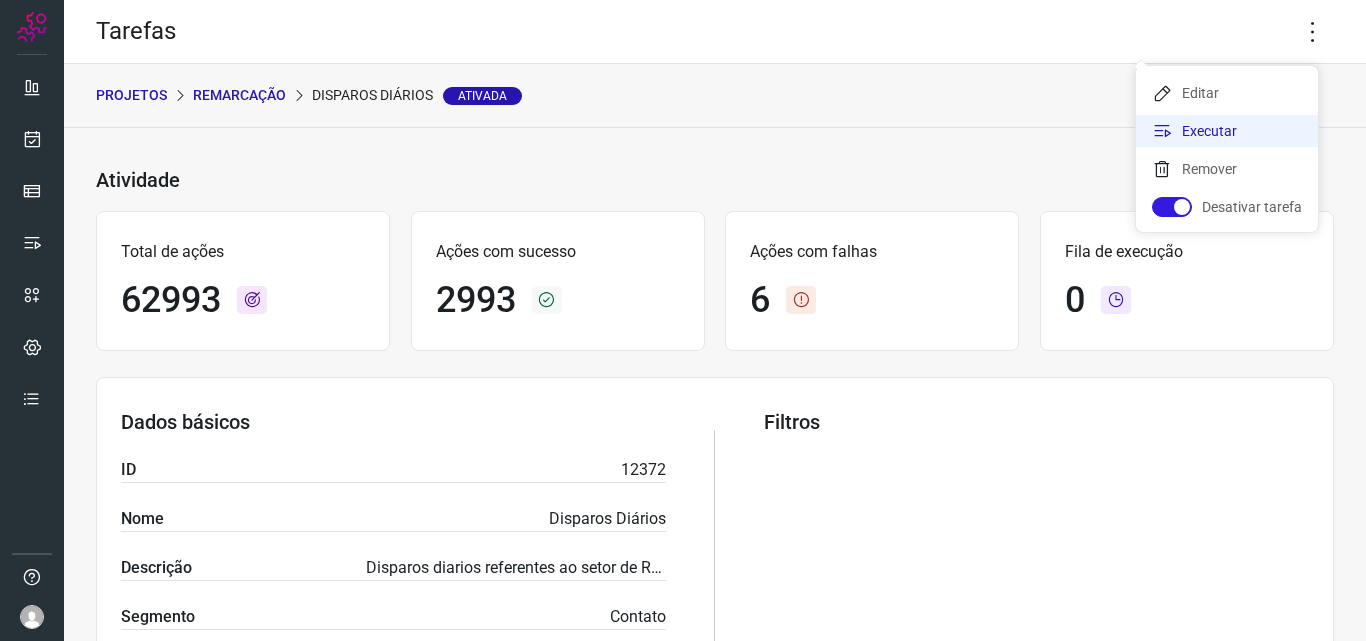 click on "Executar" 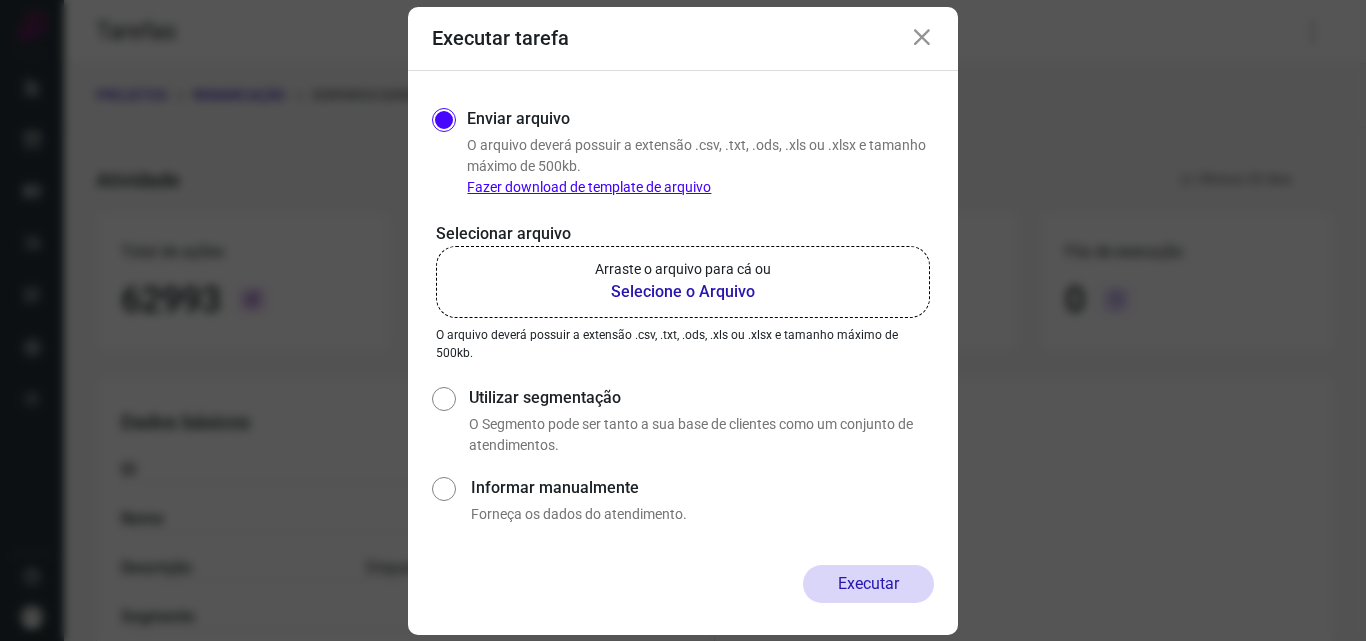 click on "Arraste o arquivo para cá ou Selecione o Arquivo" 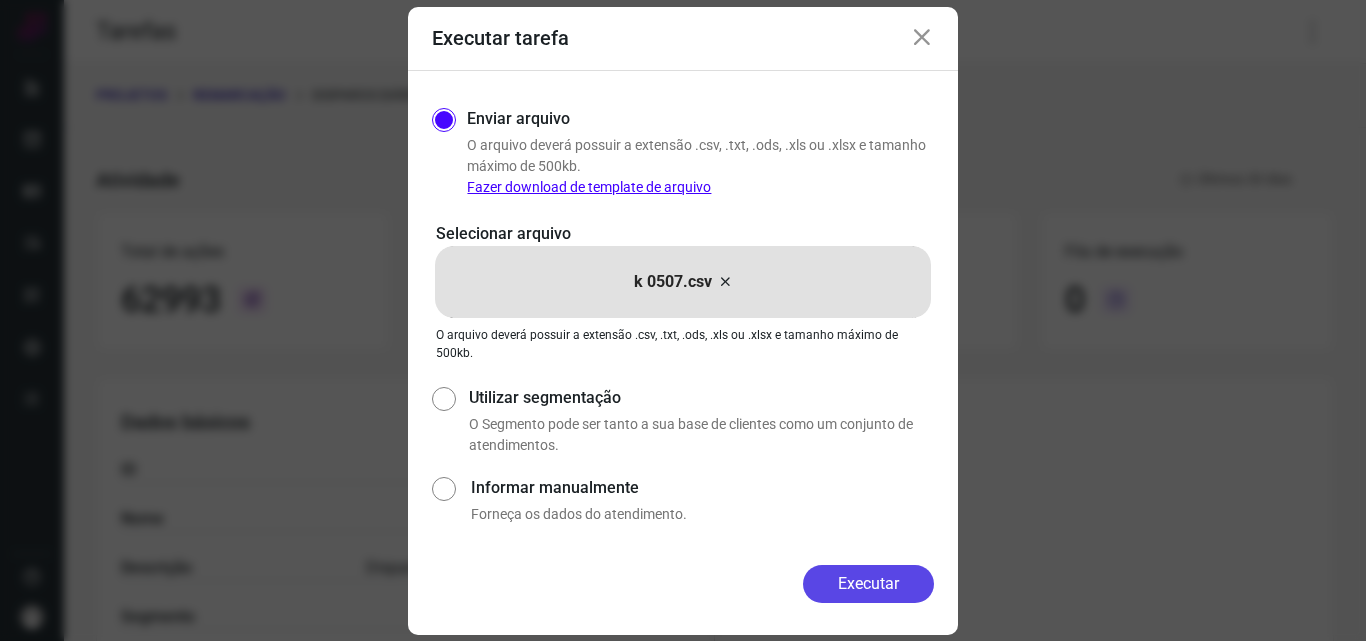 click on "Executar" 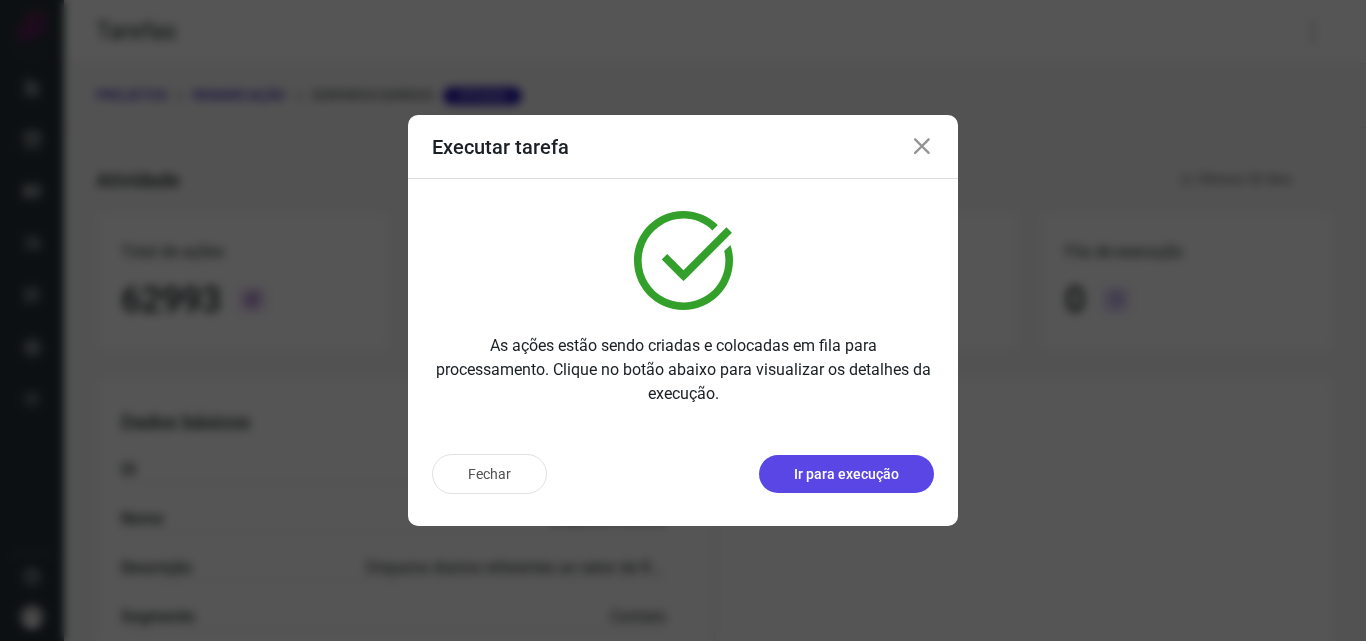 click on "Ir para execução" 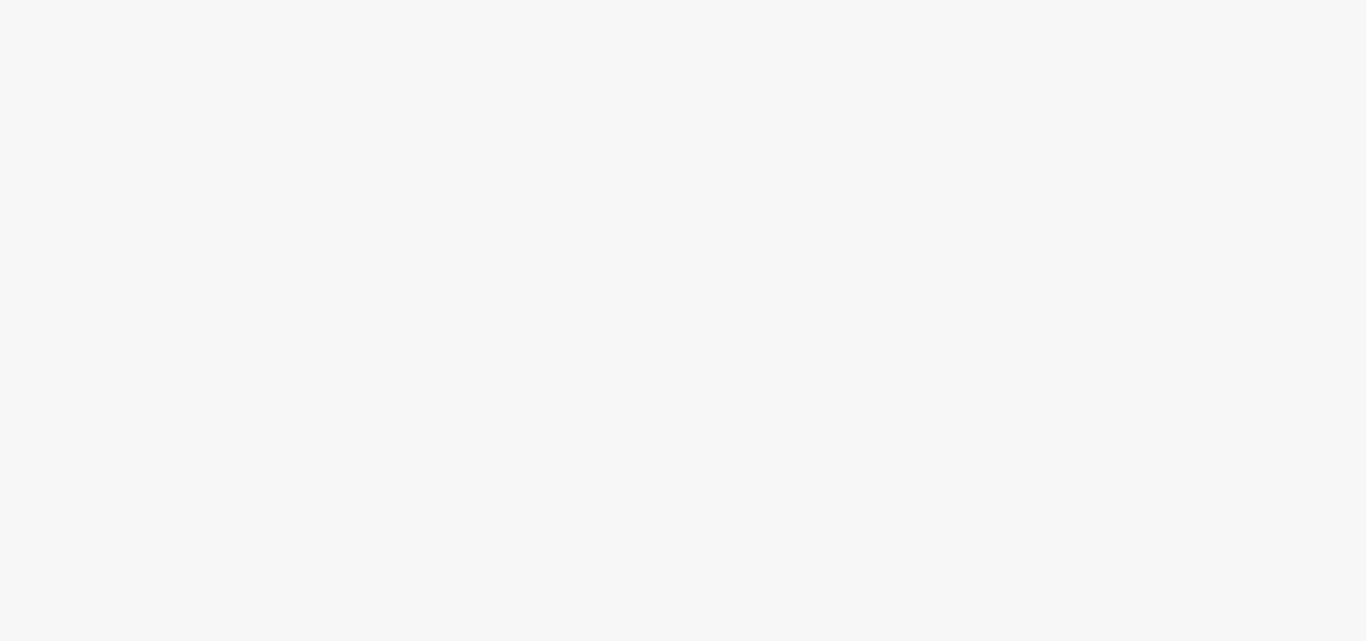scroll, scrollTop: 0, scrollLeft: 0, axis: both 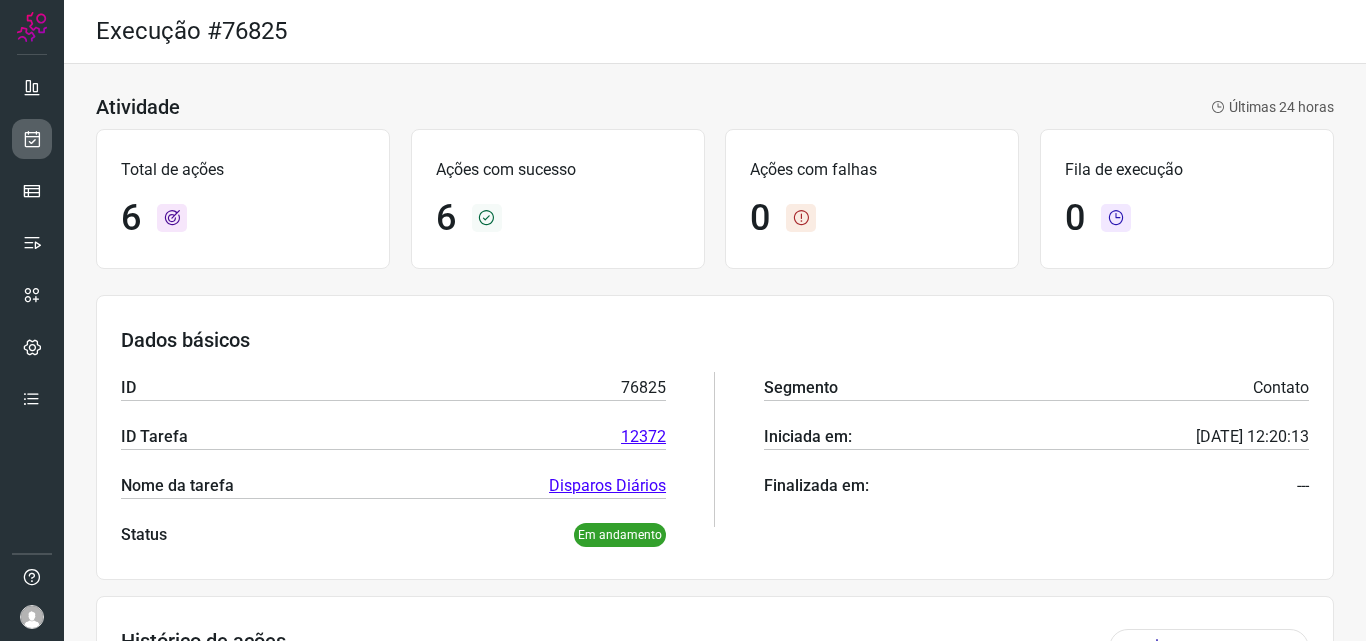 click at bounding box center [32, 139] 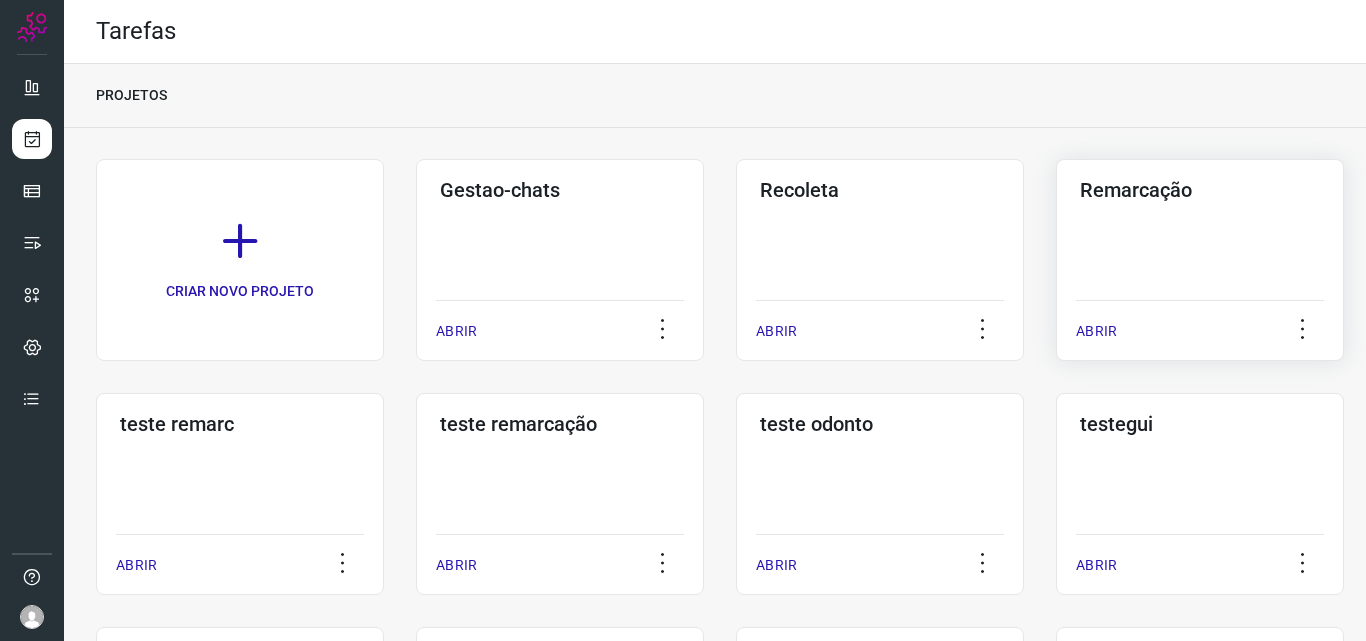 click on "Remarcação  ABRIR" 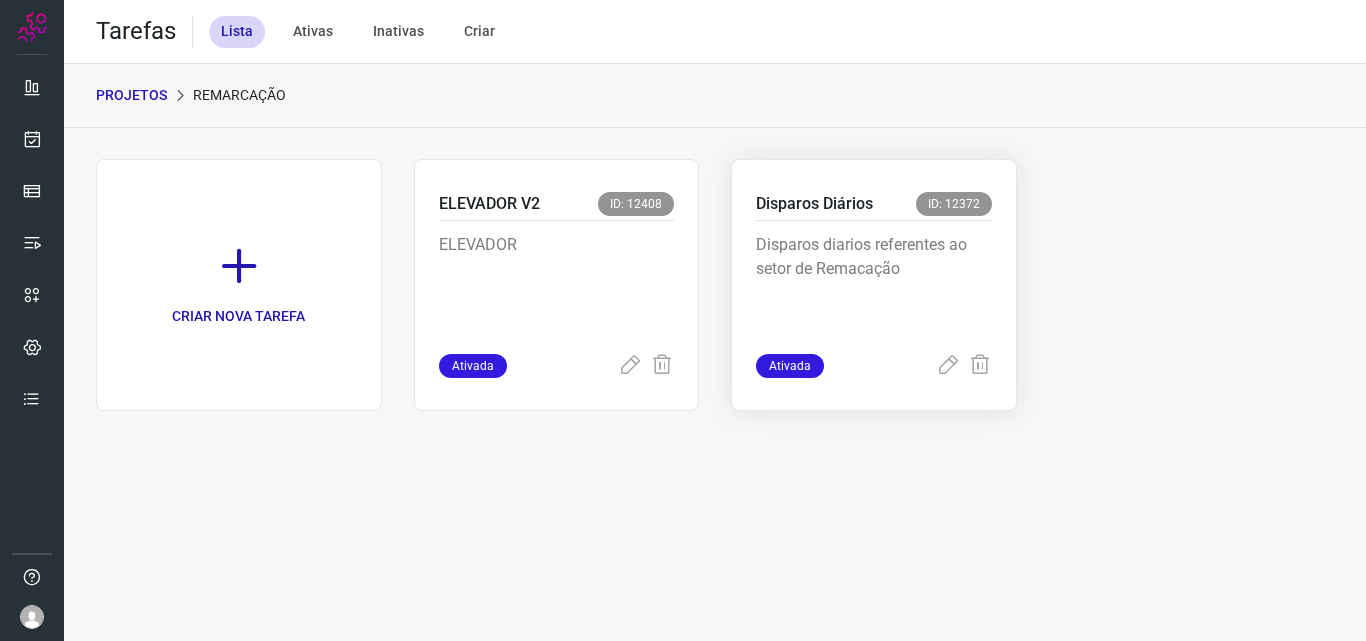click on "Disparos diarios referentes ao setor de Remacação" at bounding box center [874, 283] 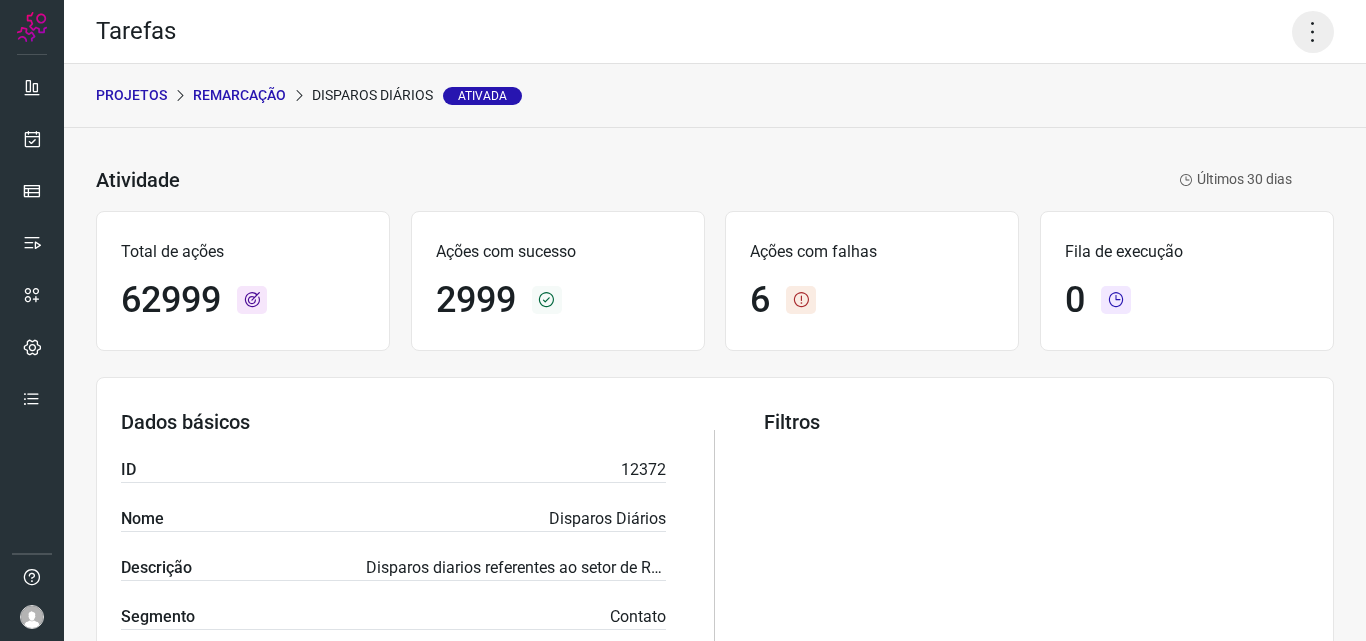 click 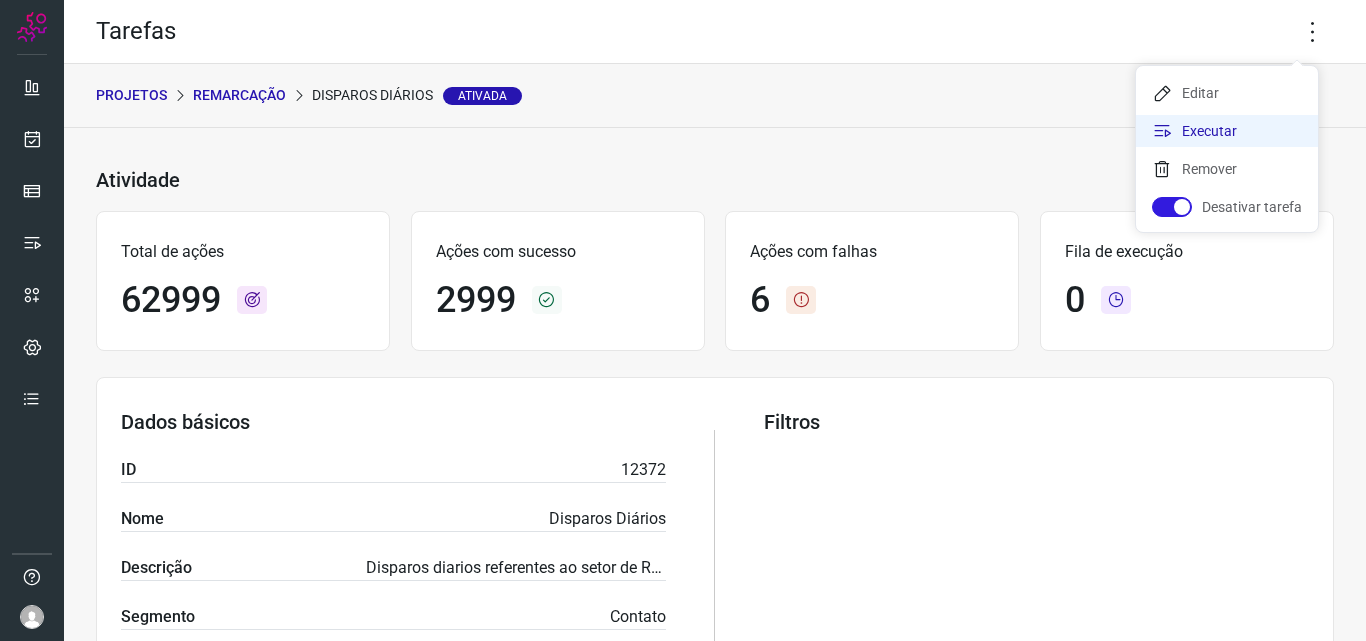 click on "Executar" 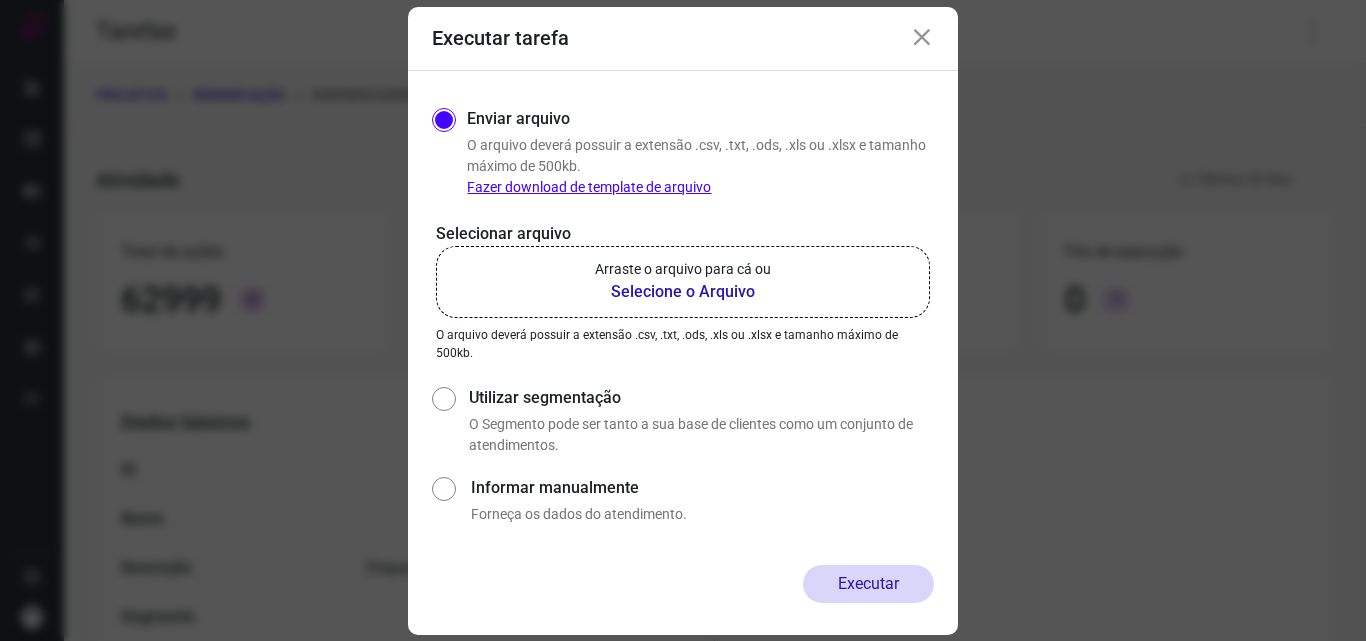 click on "Arraste o arquivo para cá ou" at bounding box center [683, 269] 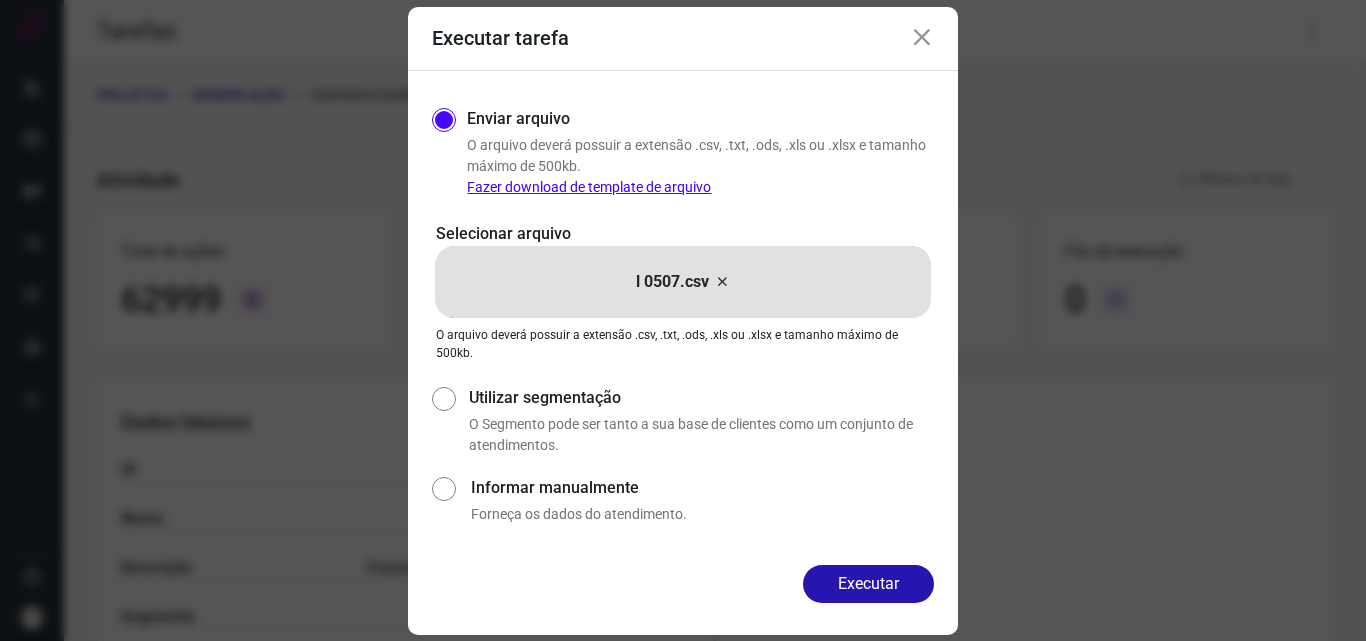 click on "Executar" at bounding box center [868, 584] 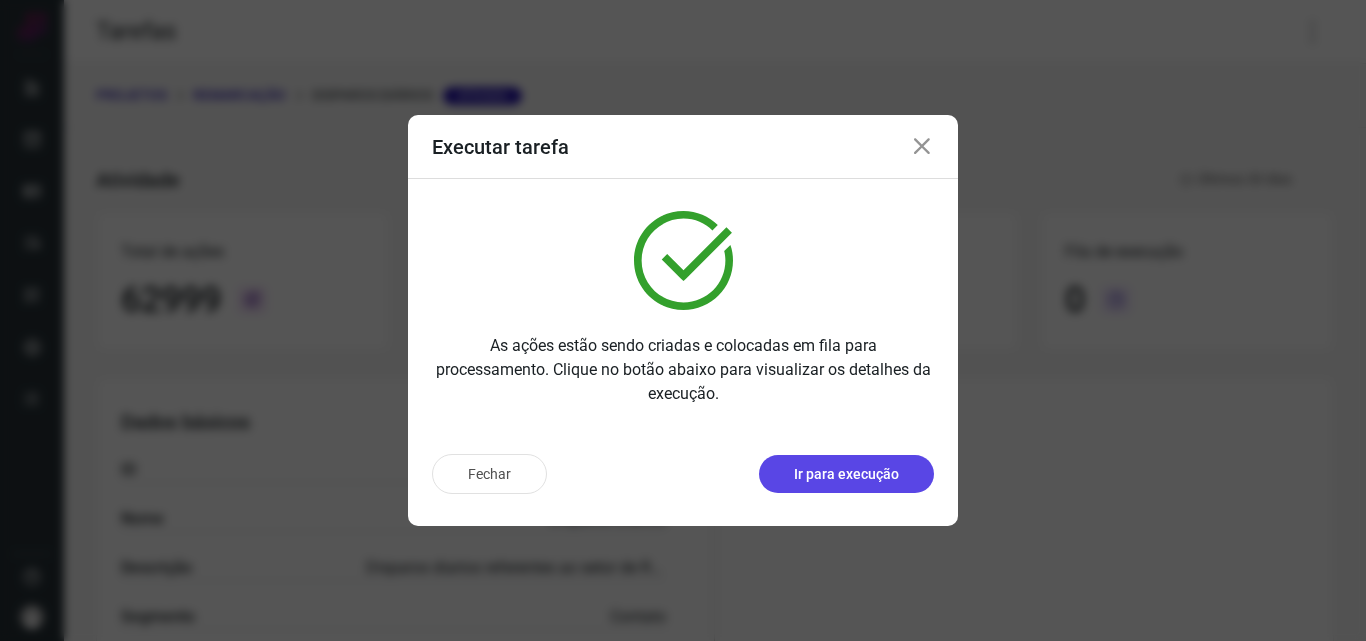 click on "Ir para execução" at bounding box center [846, 474] 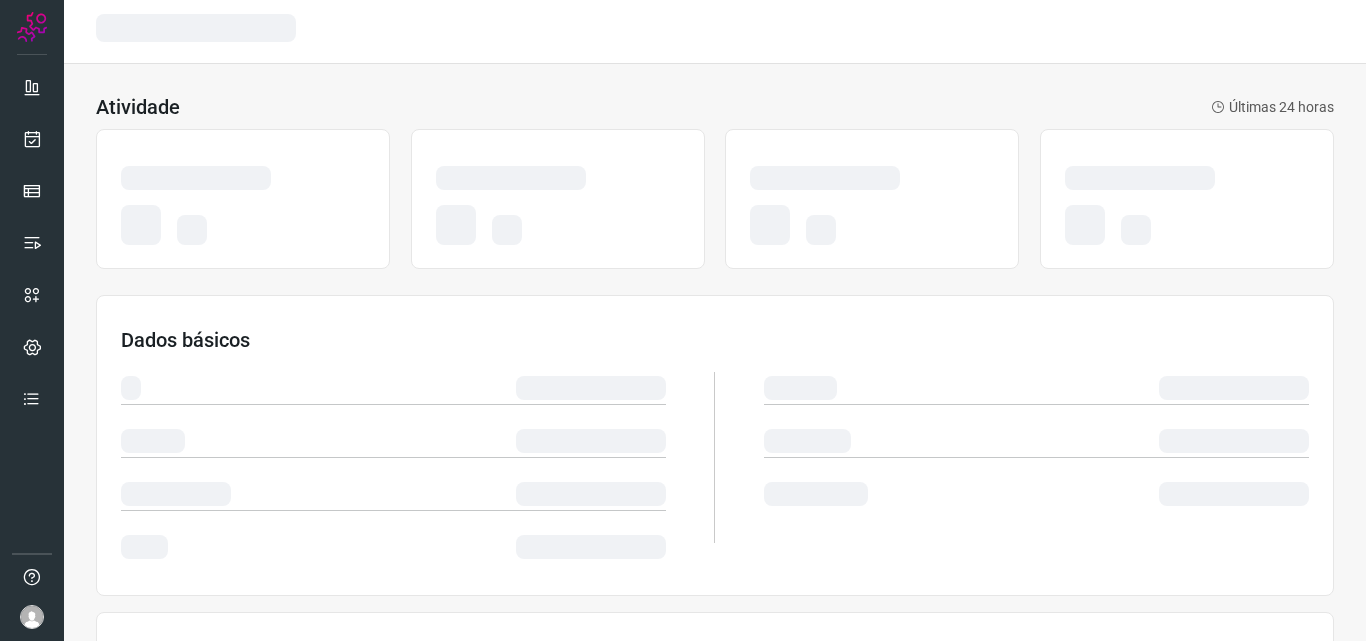 scroll, scrollTop: 0, scrollLeft: 0, axis: both 